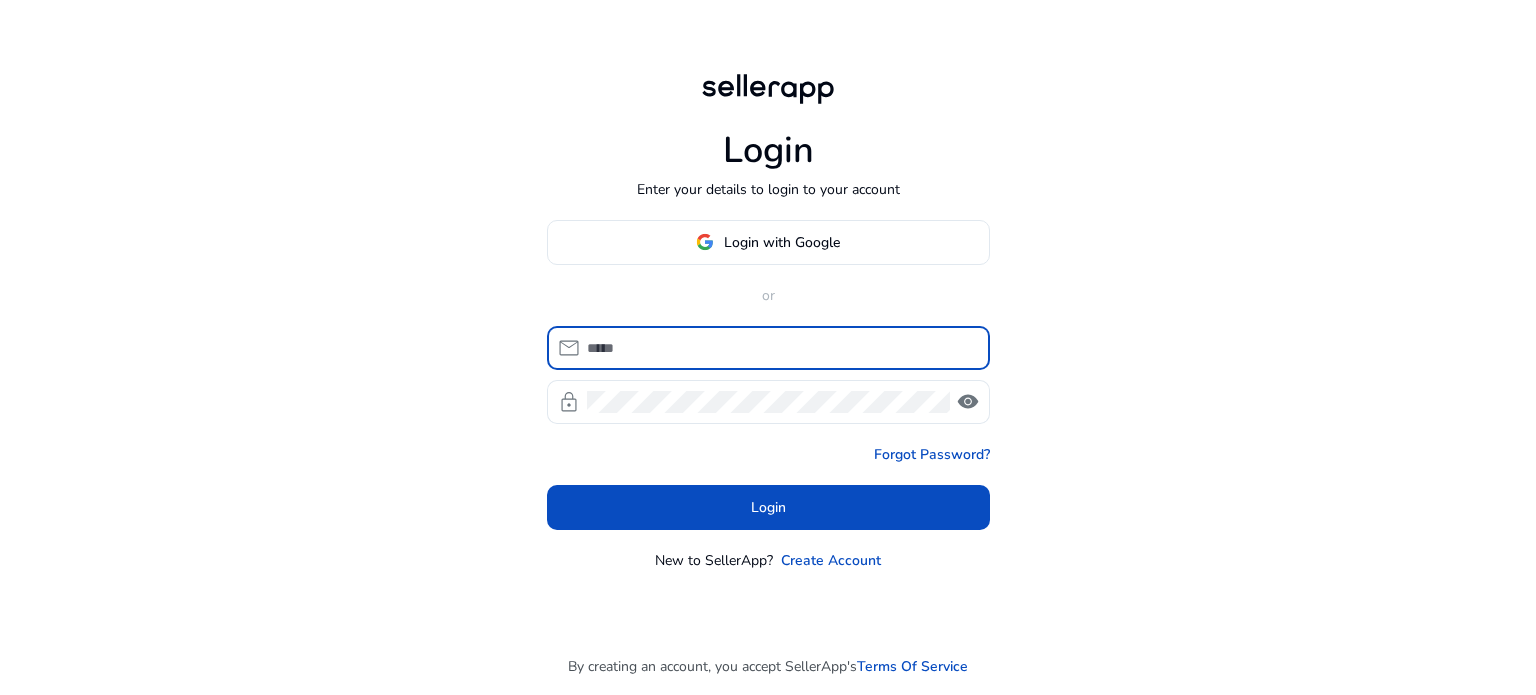 scroll, scrollTop: 0, scrollLeft: 0, axis: both 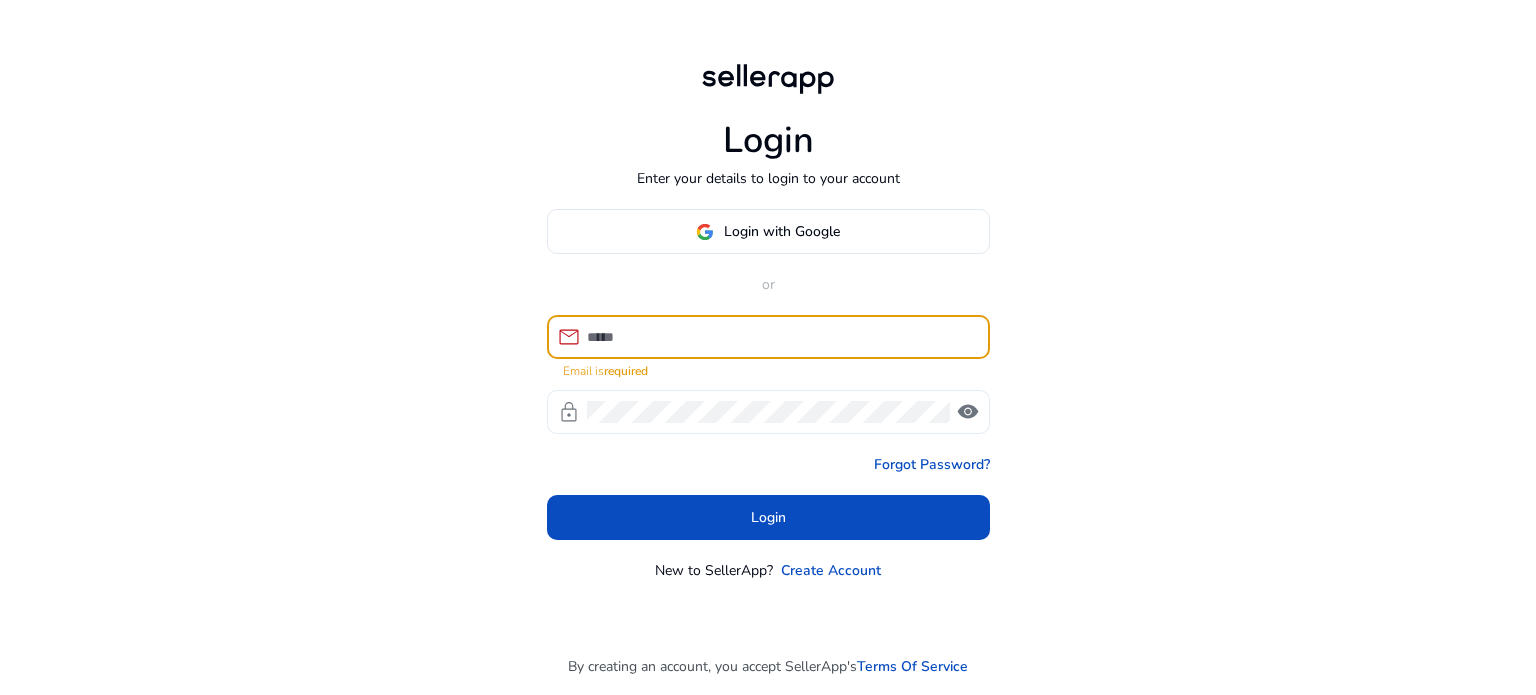 type on "**********" 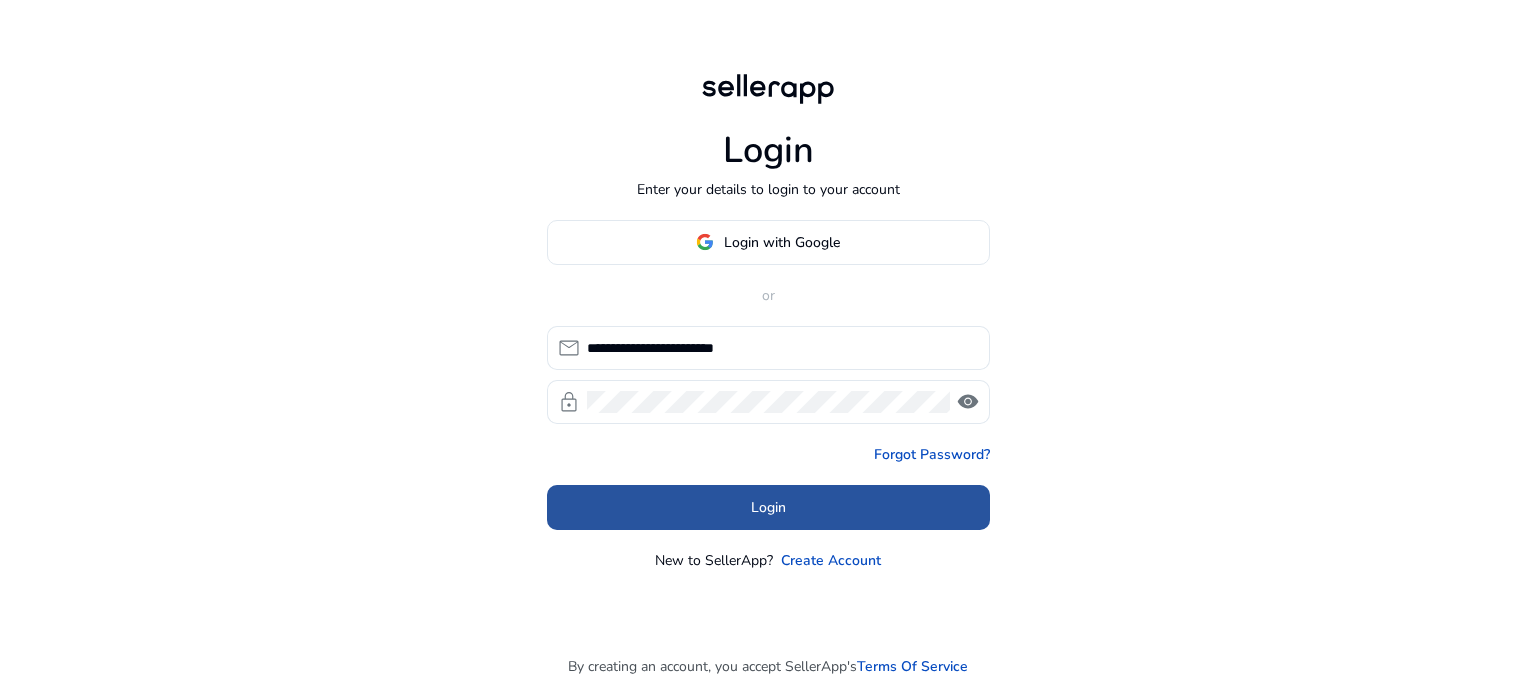click on "Login" at bounding box center [768, 507] 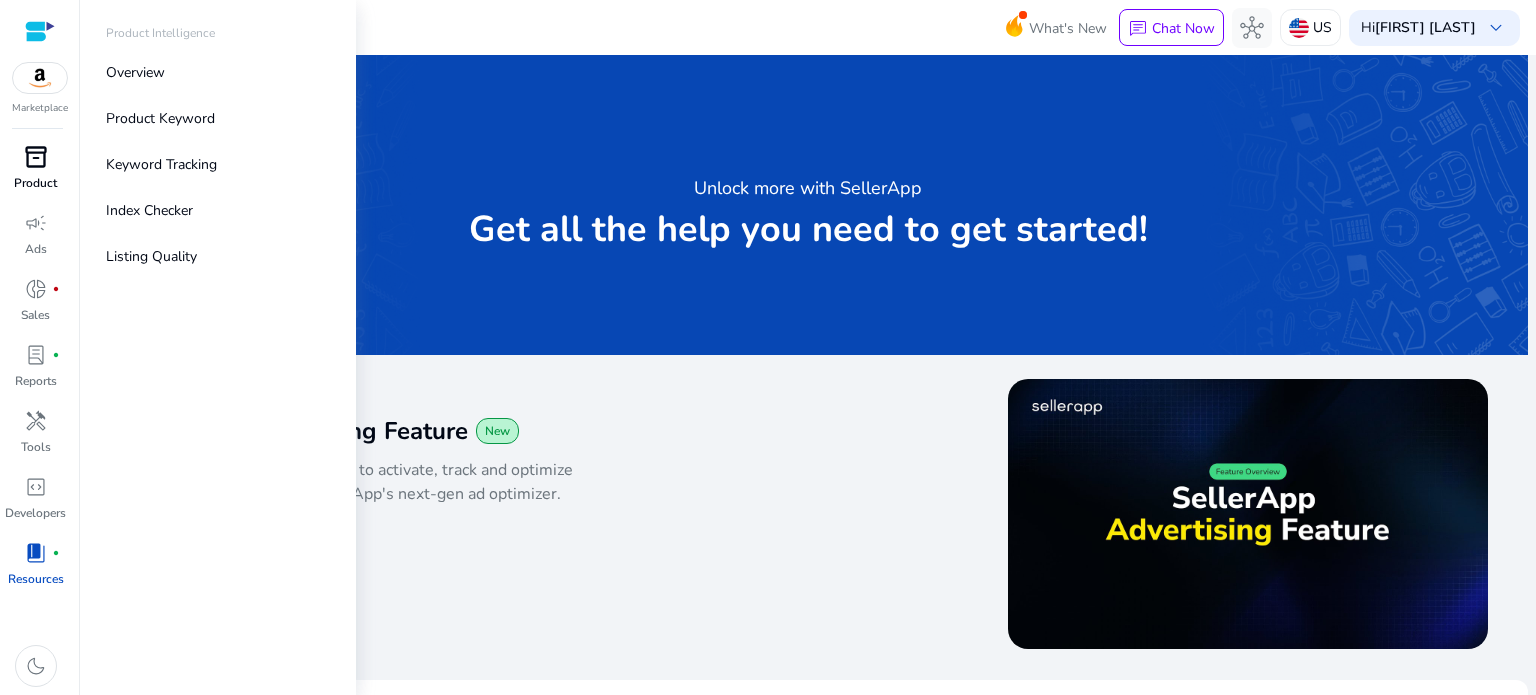 click on "inventory_2" at bounding box center [36, 157] 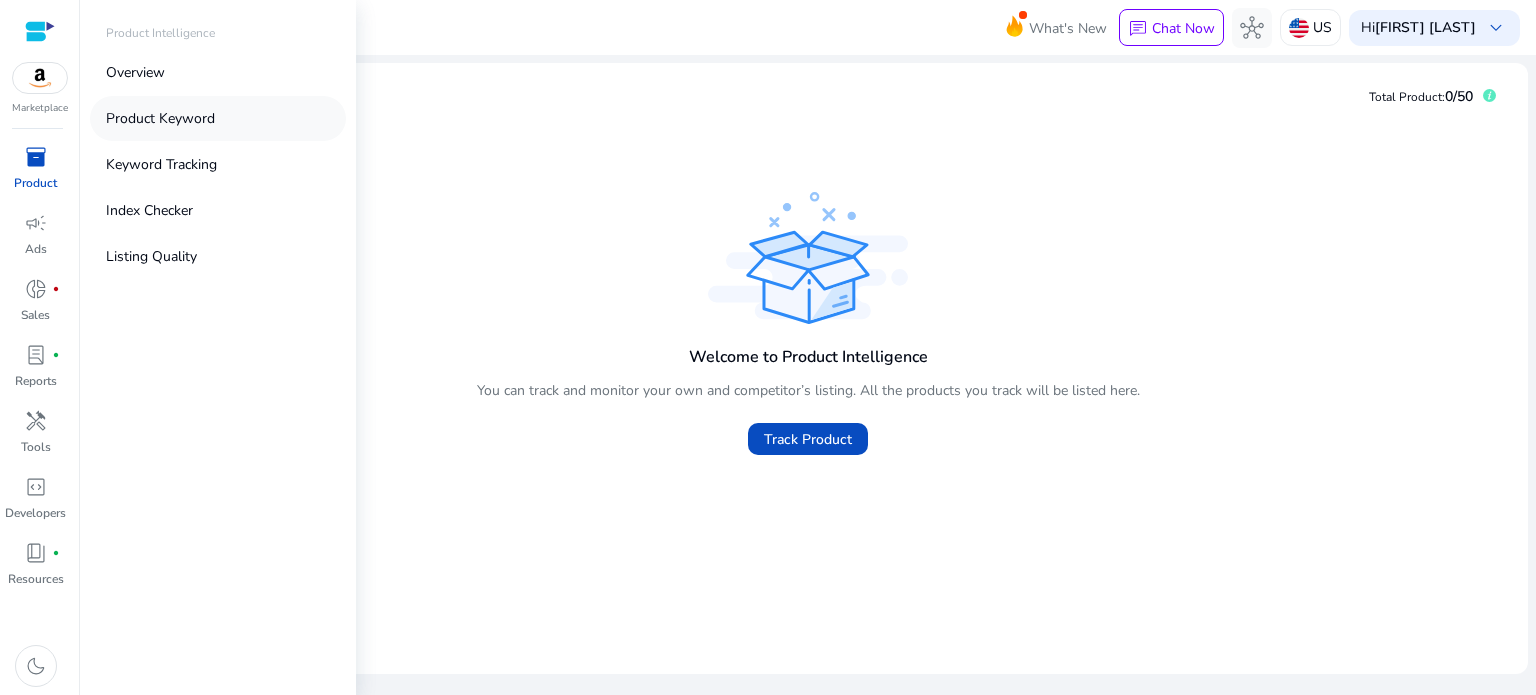 click on "Product Keyword" at bounding box center [160, 118] 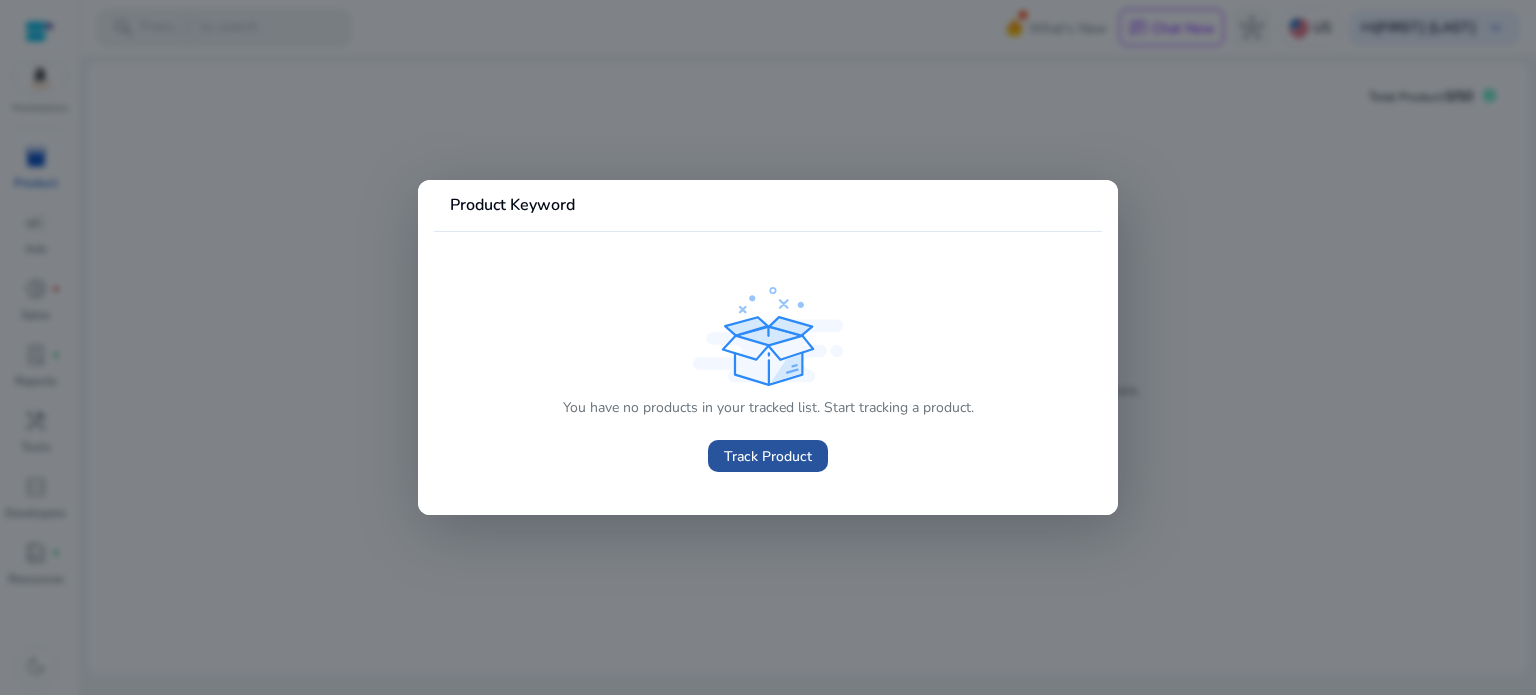 click on "Track Product" 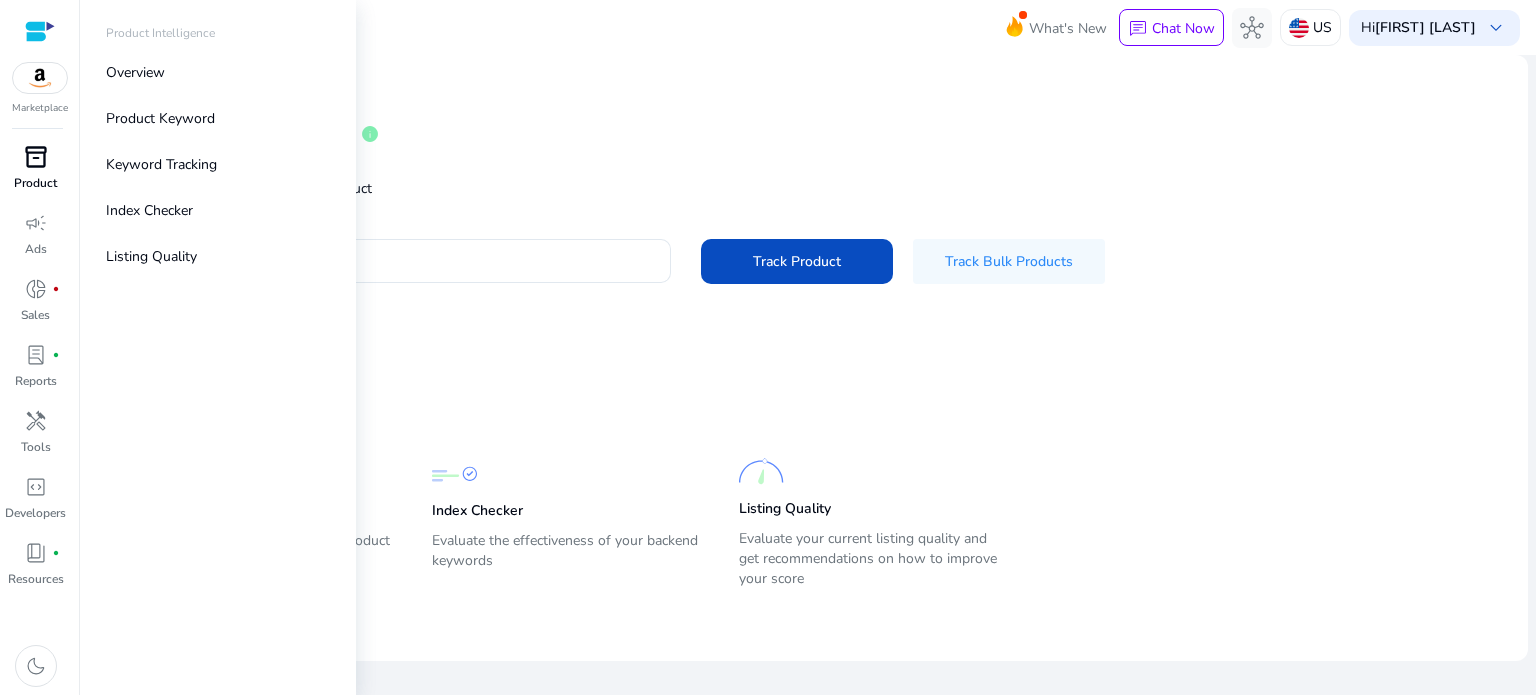 click on "inventory_2" at bounding box center (36, 157) 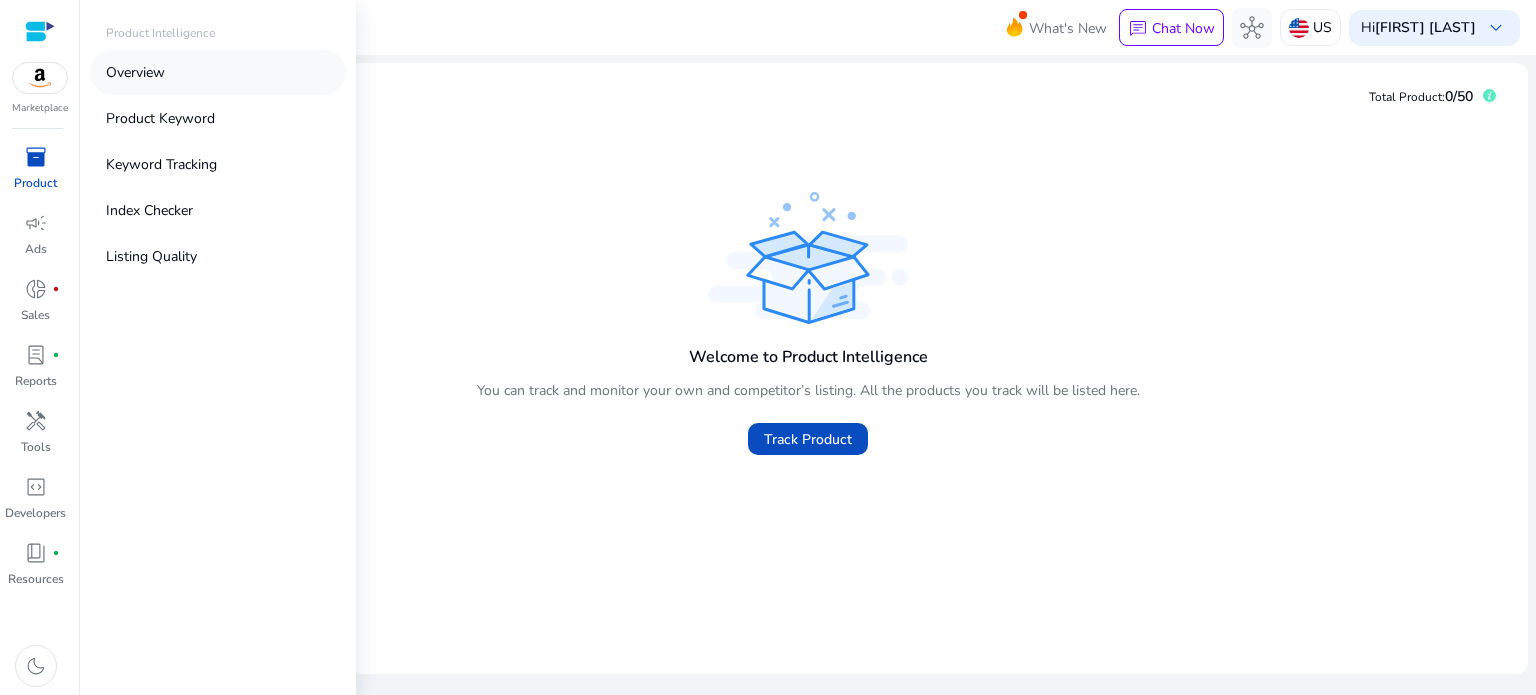 click on "Overview" at bounding box center [135, 72] 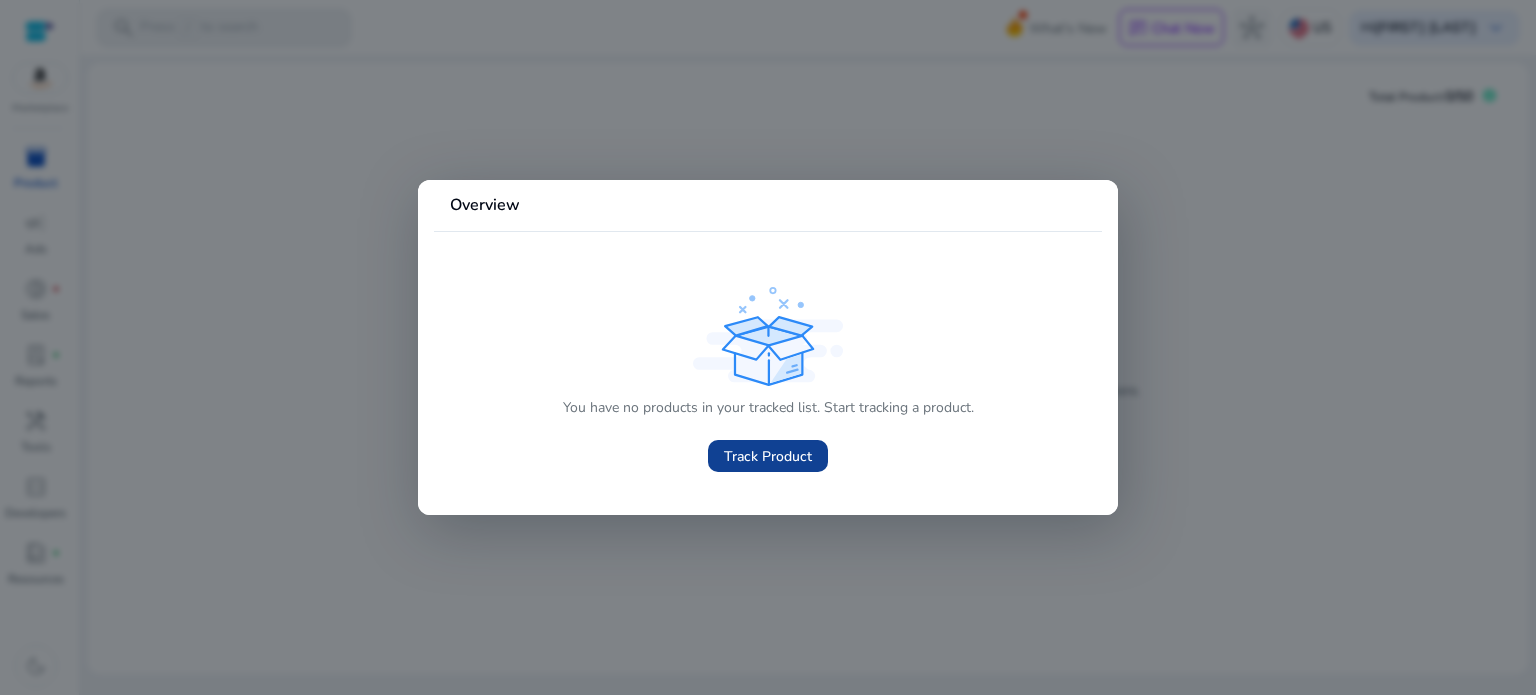 scroll, scrollTop: 0, scrollLeft: 0, axis: both 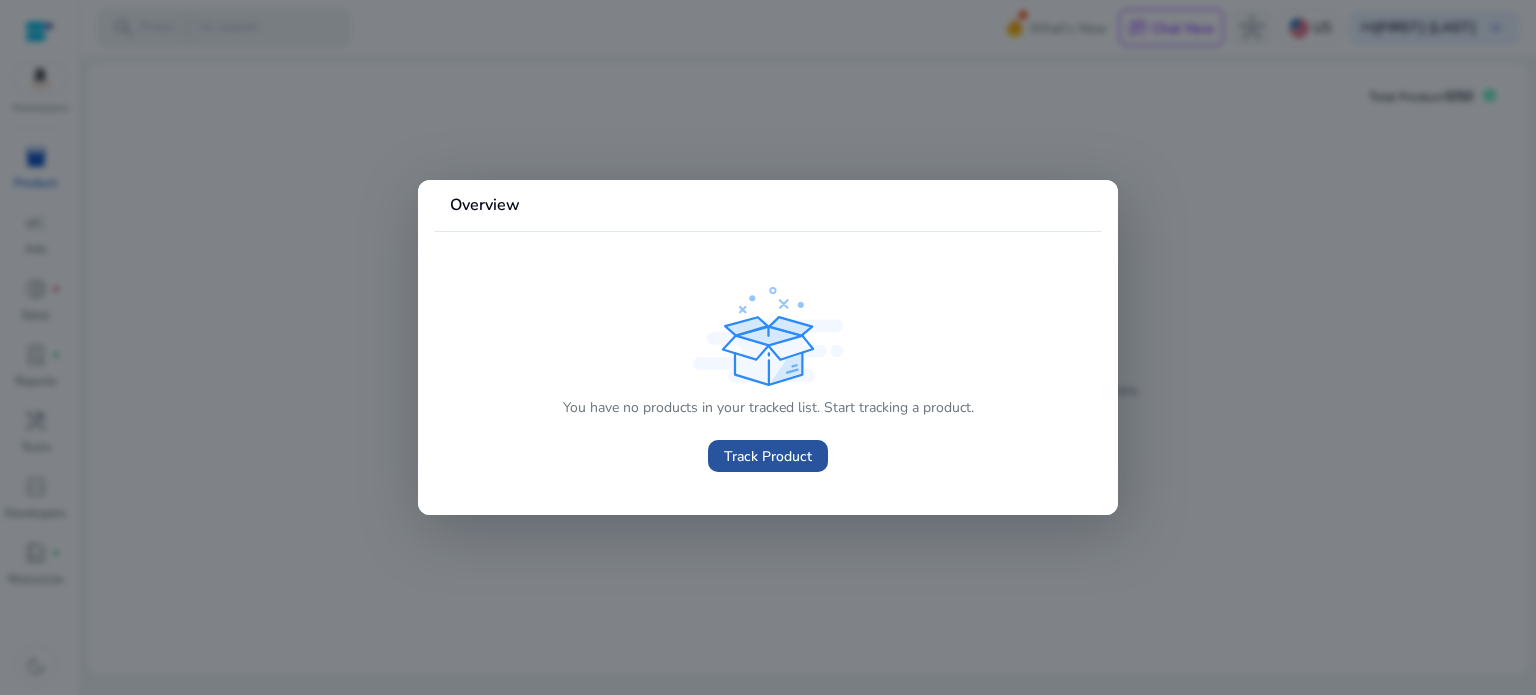 click on "Track Product" 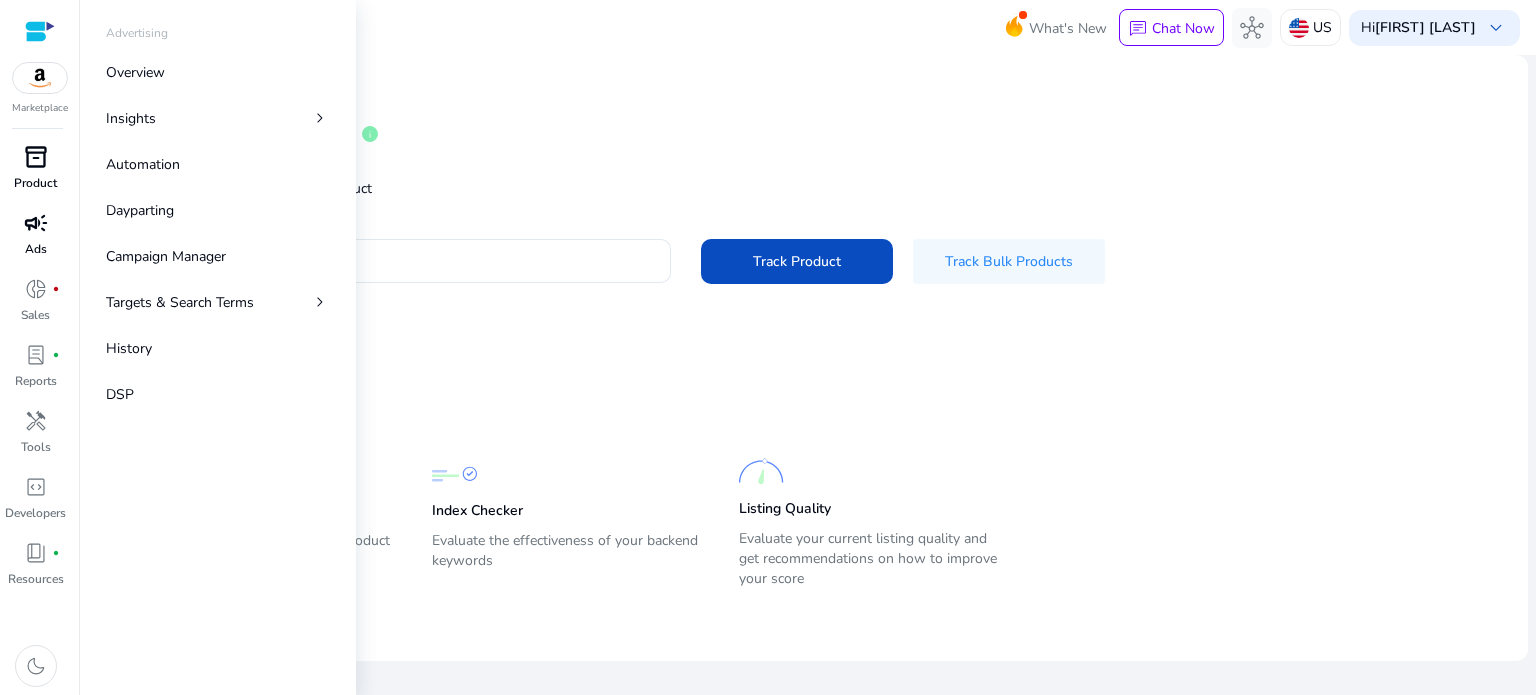 click on "campaign" at bounding box center [36, 223] 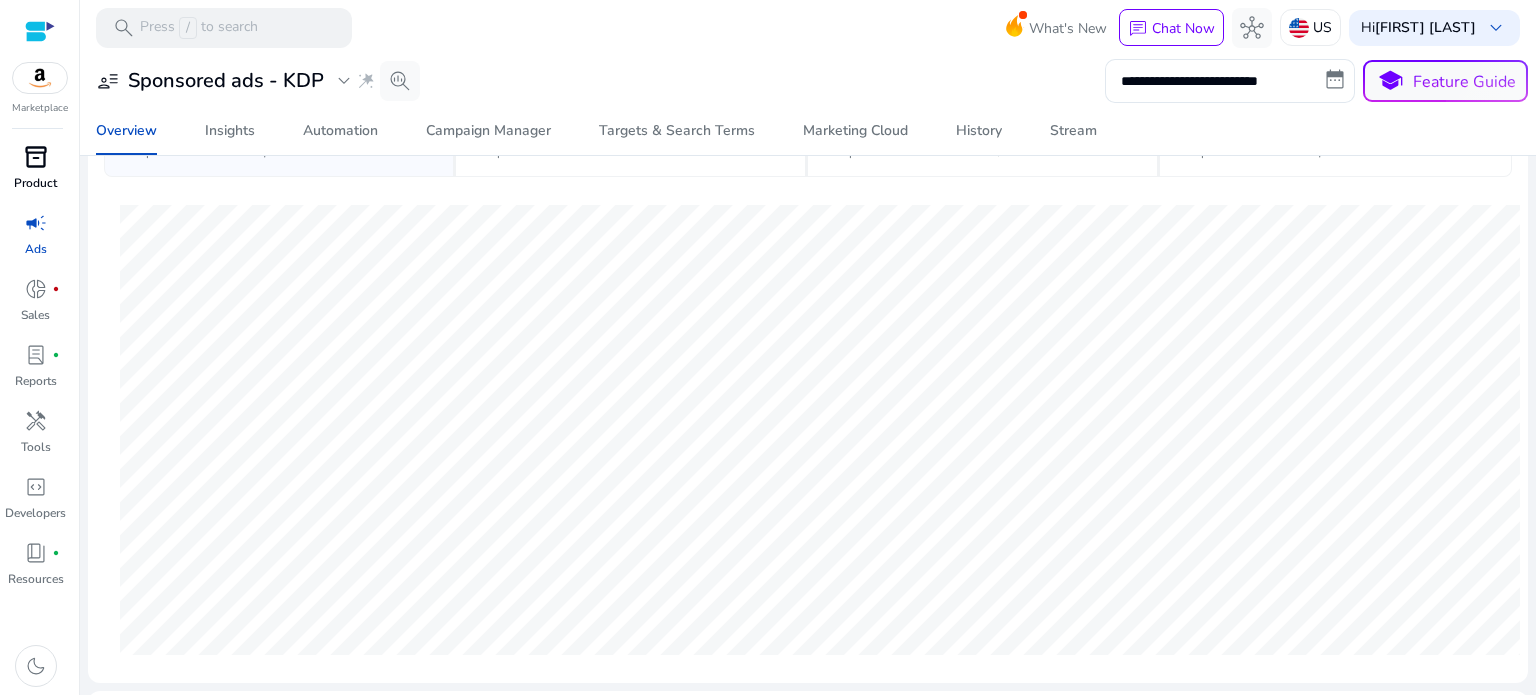 scroll, scrollTop: 208, scrollLeft: 0, axis: vertical 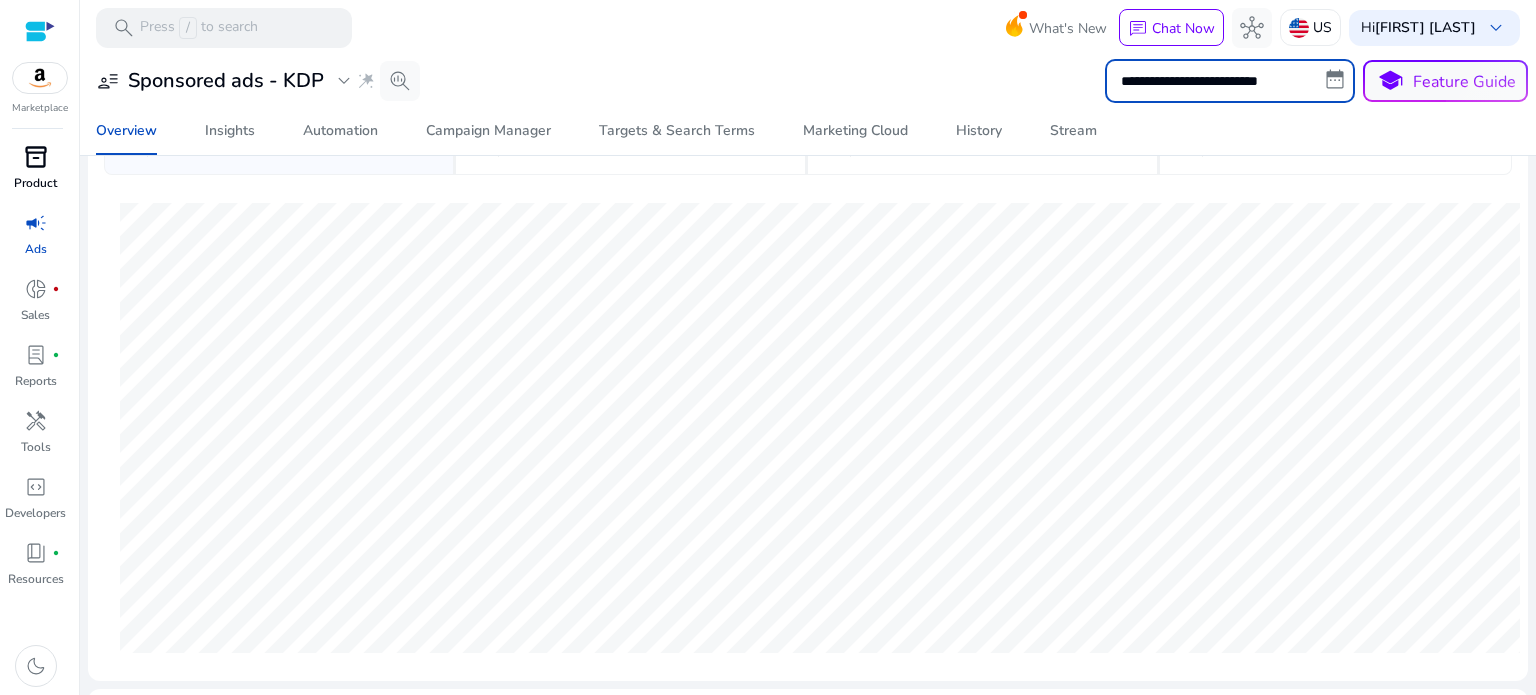click on "**********" at bounding box center [1230, 81] 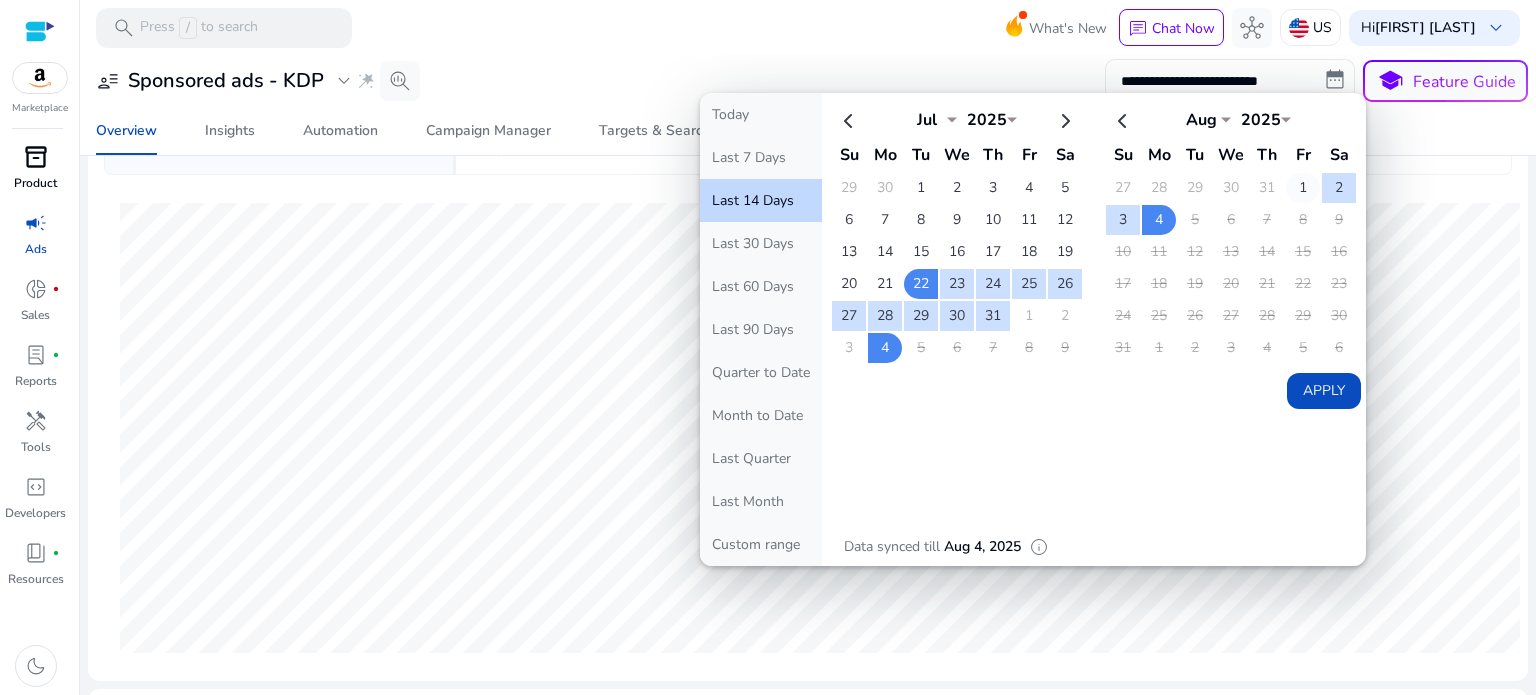 click on "1" 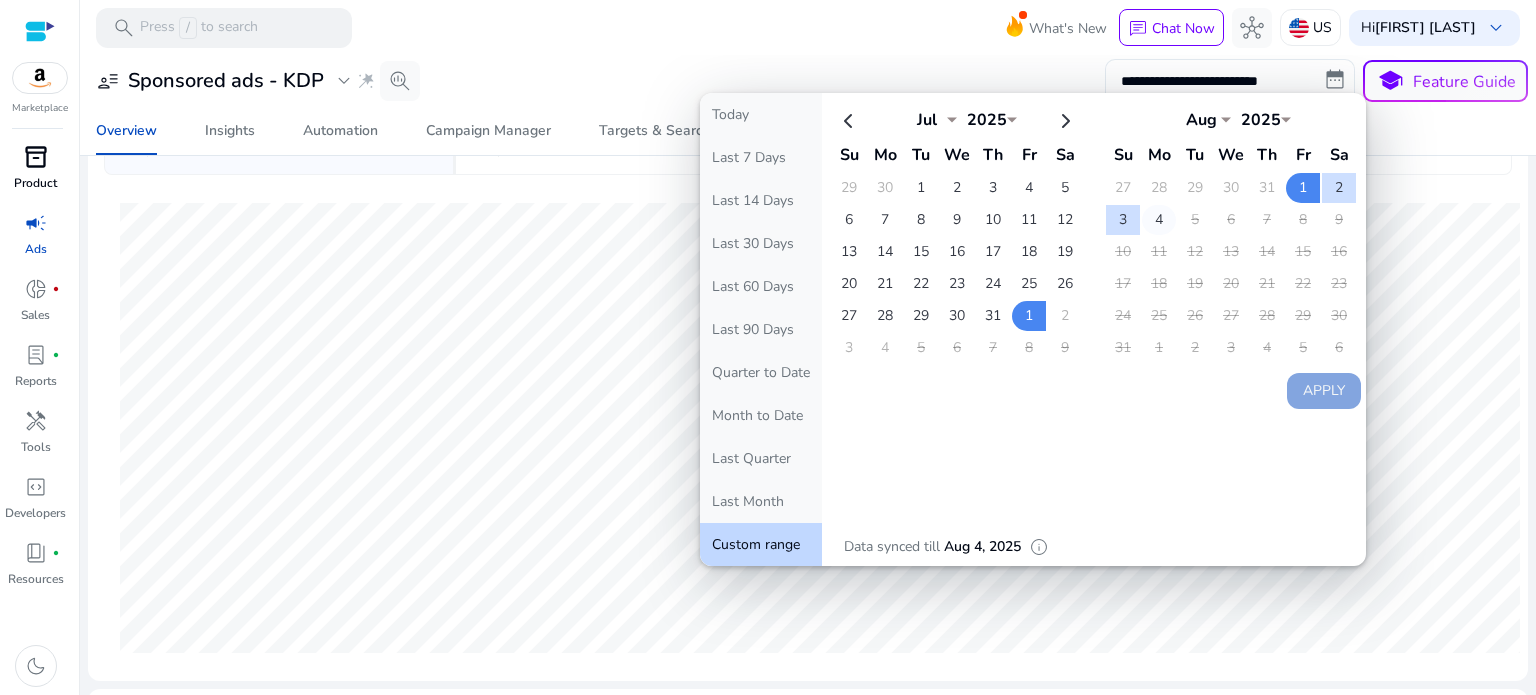 click on "4" 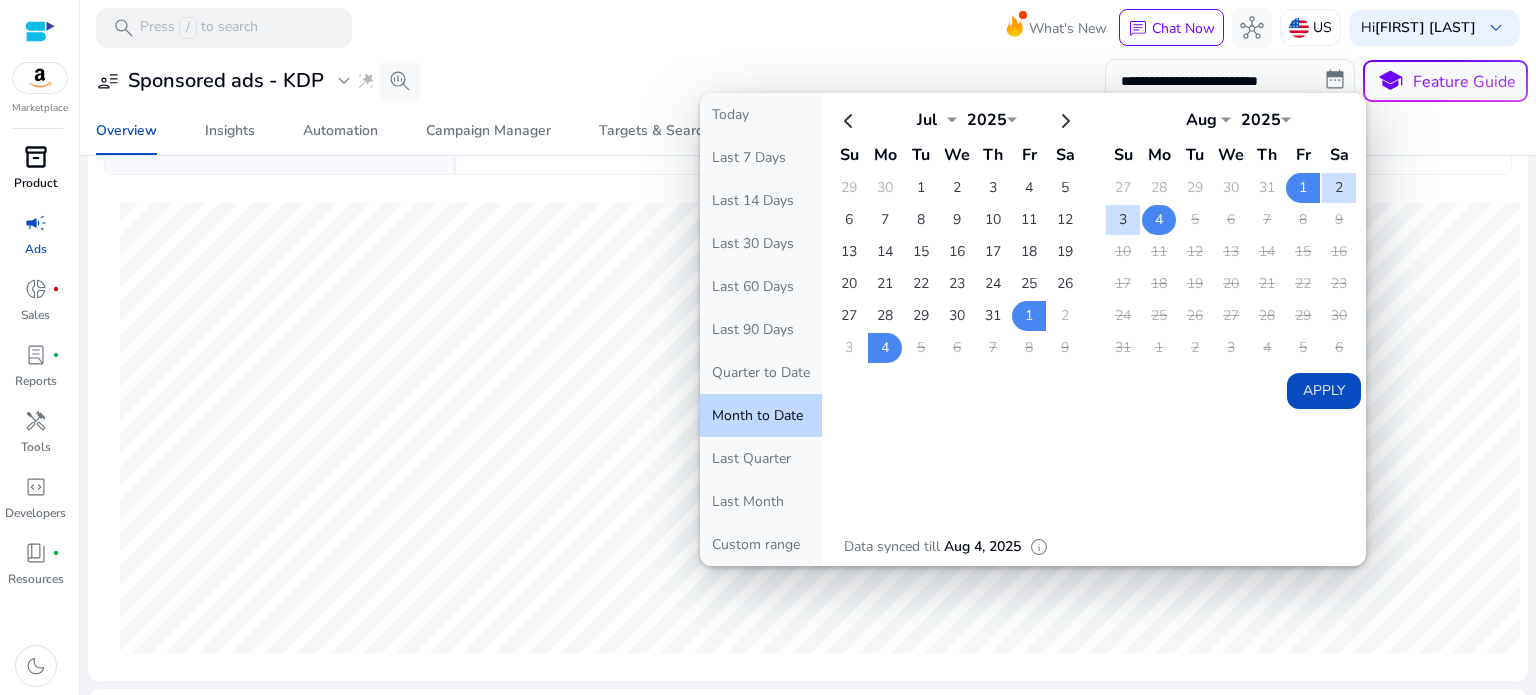 click on "4" 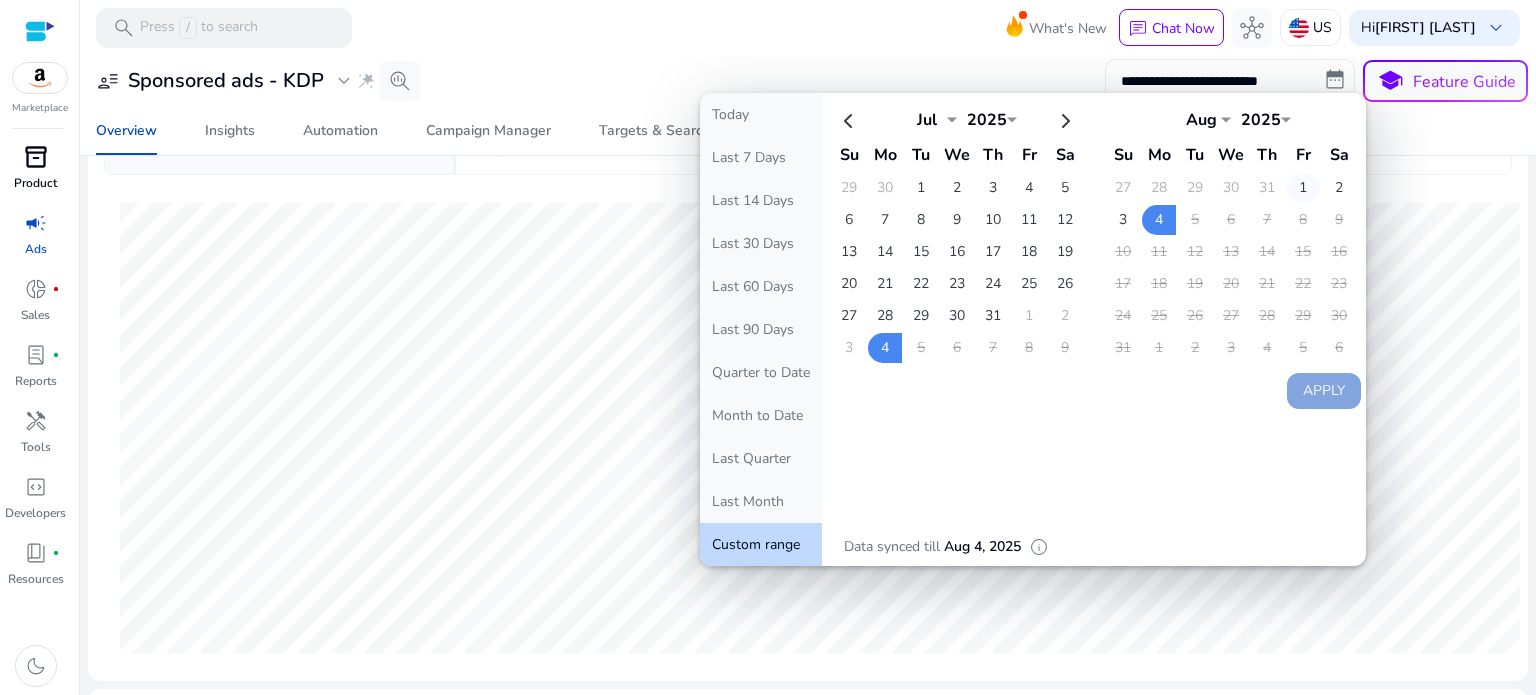 click on "1" 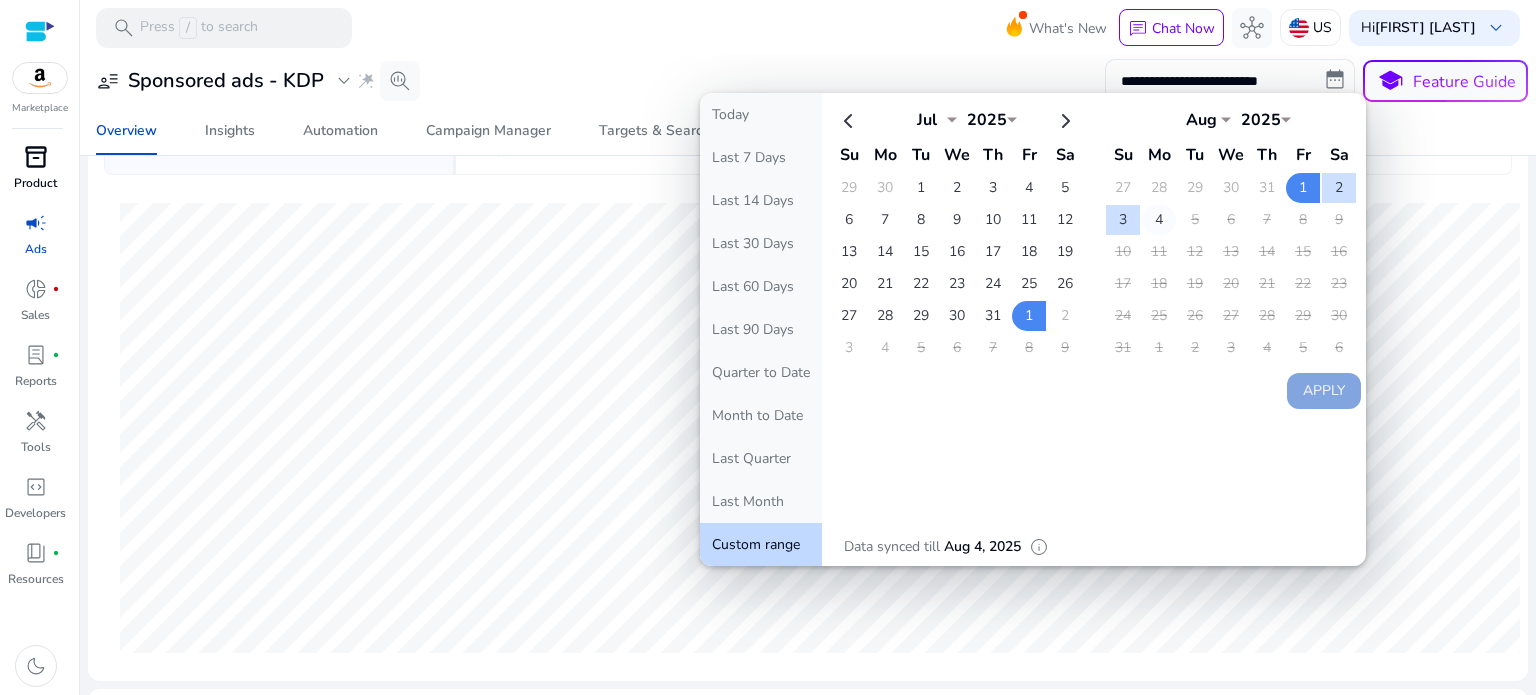 click on "4" 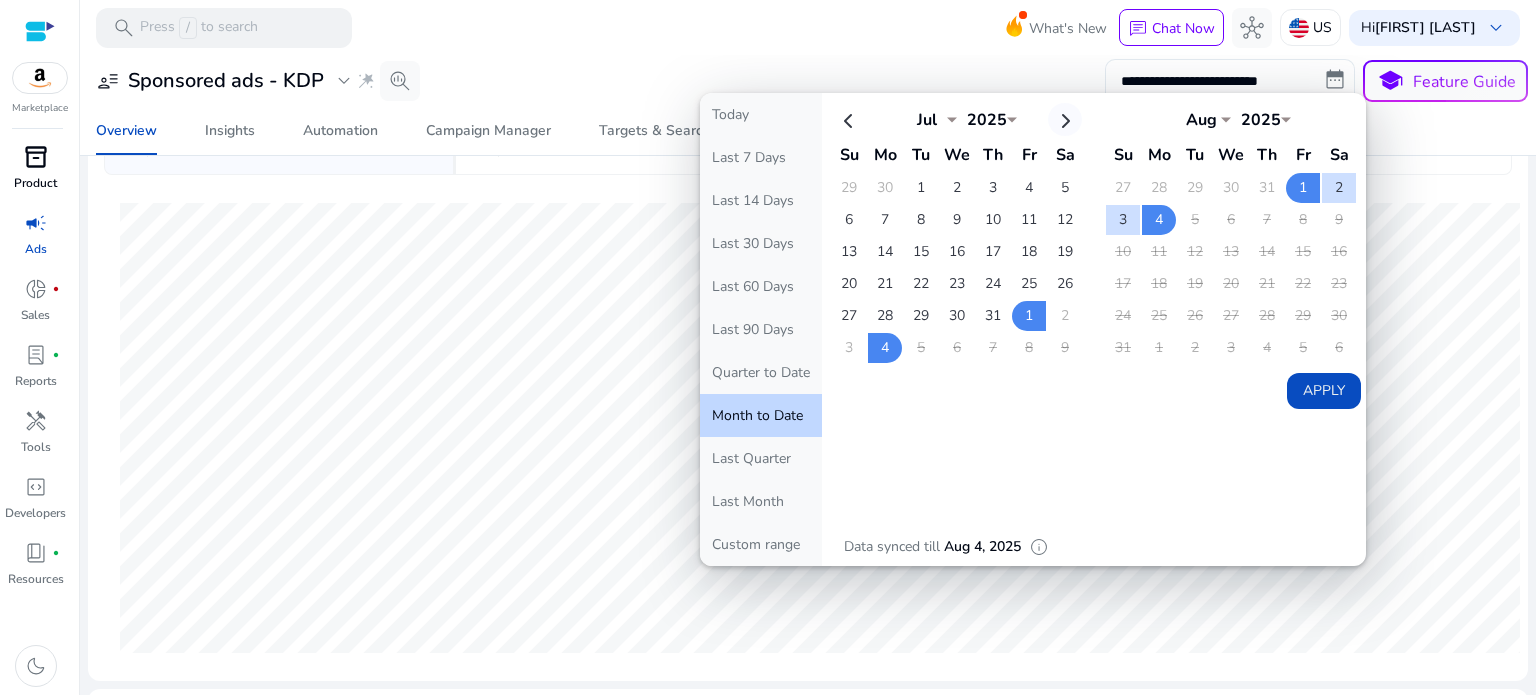 click 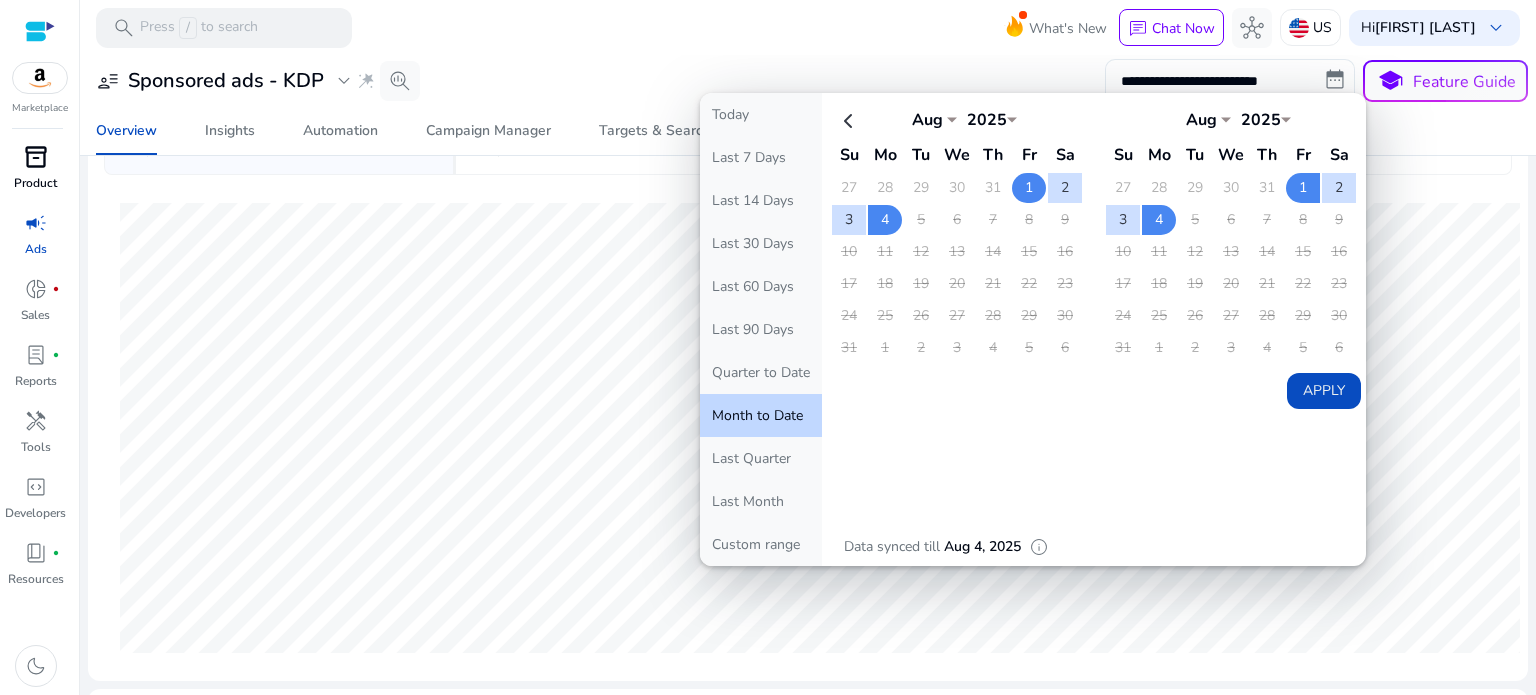 click on "1" 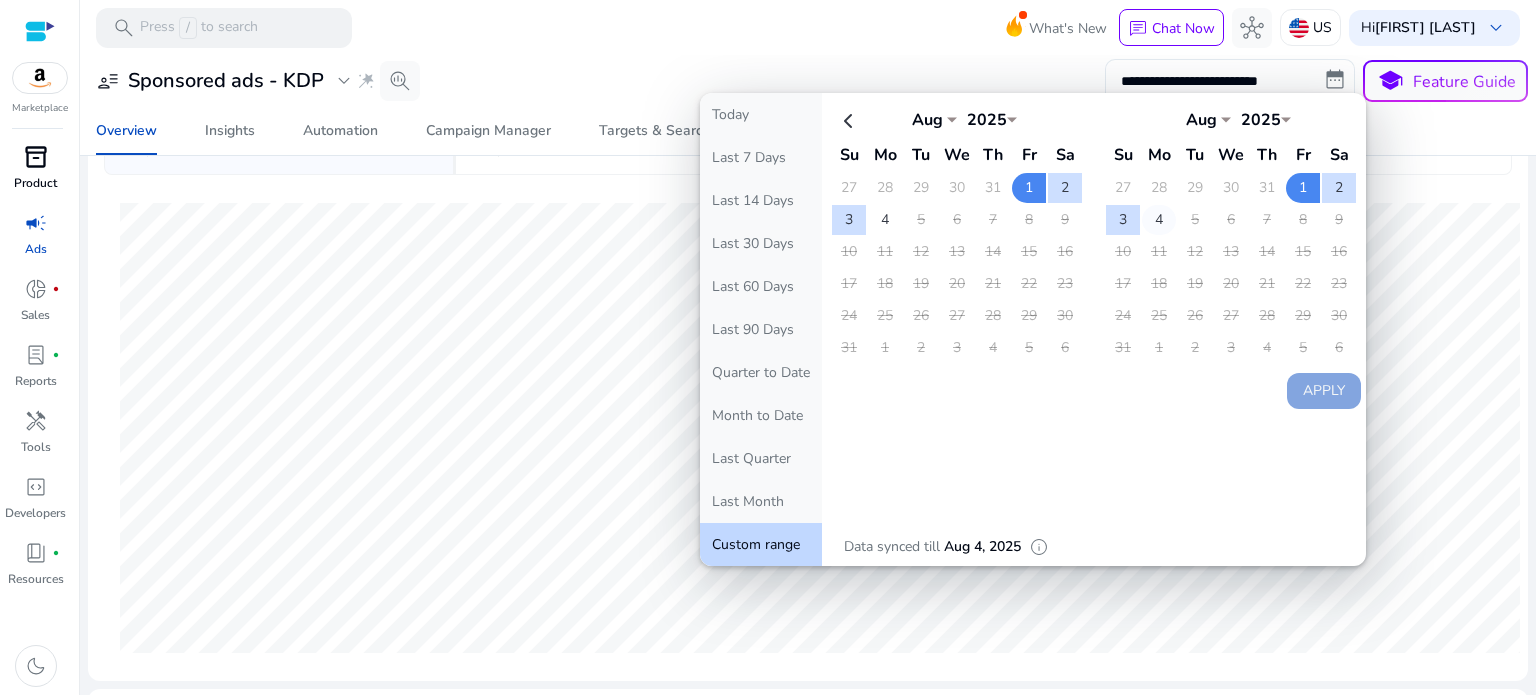 click on "4" 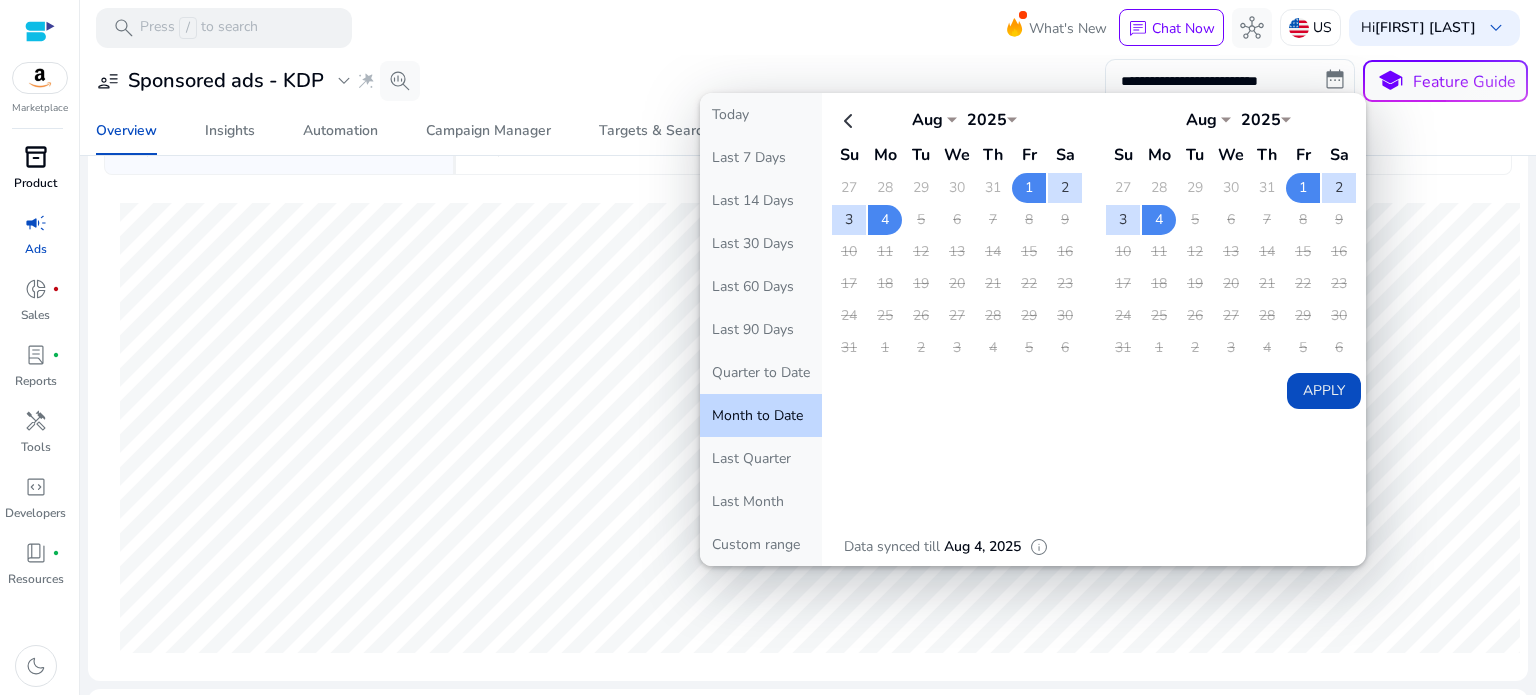 click on "Apply" 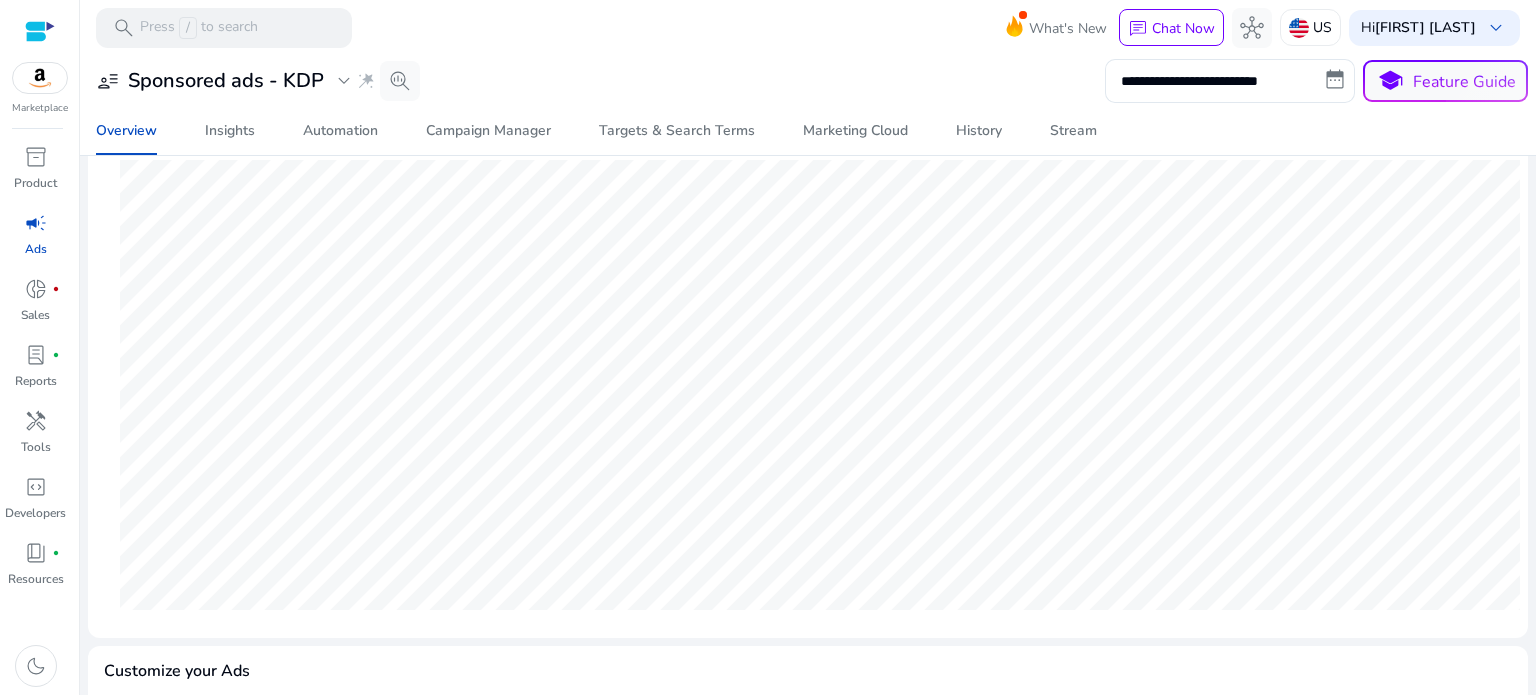 scroll, scrollTop: 252, scrollLeft: 0, axis: vertical 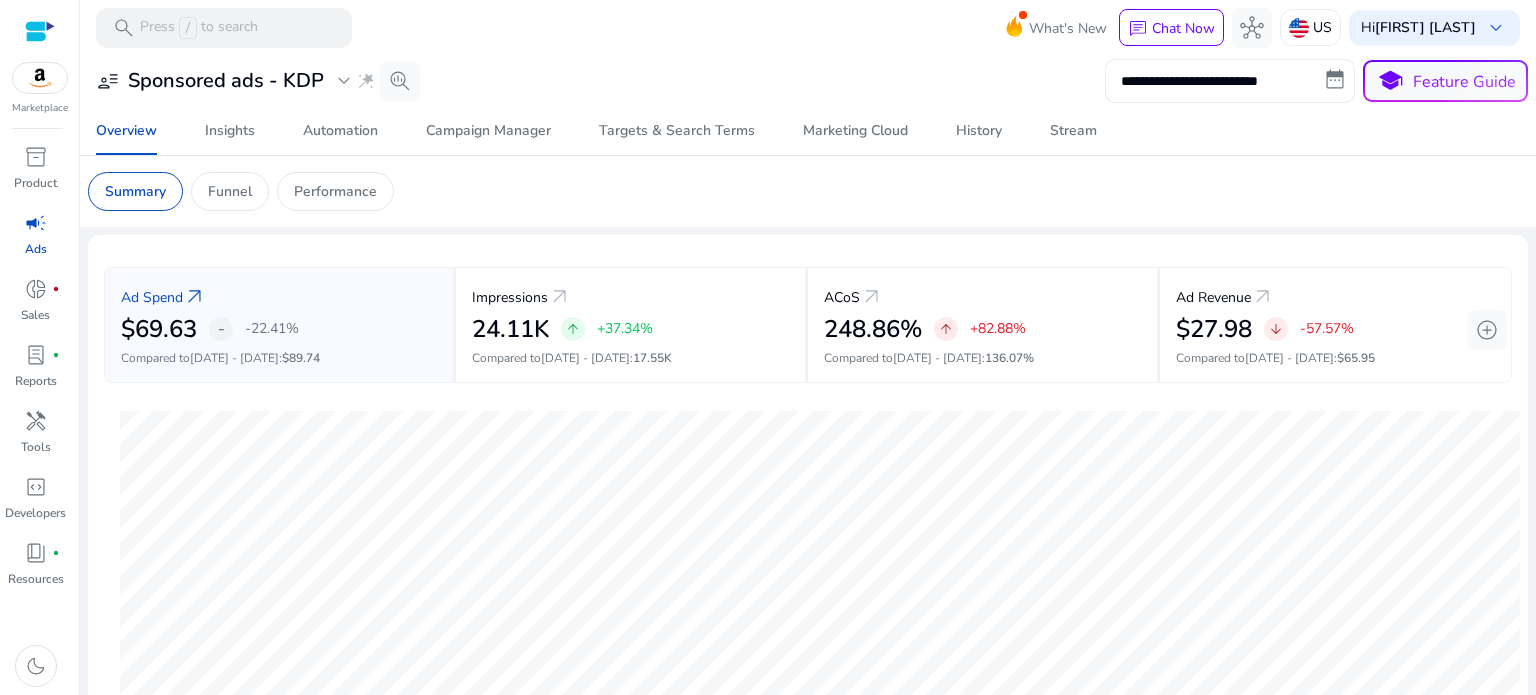 click on "**********" at bounding box center (1230, 81) 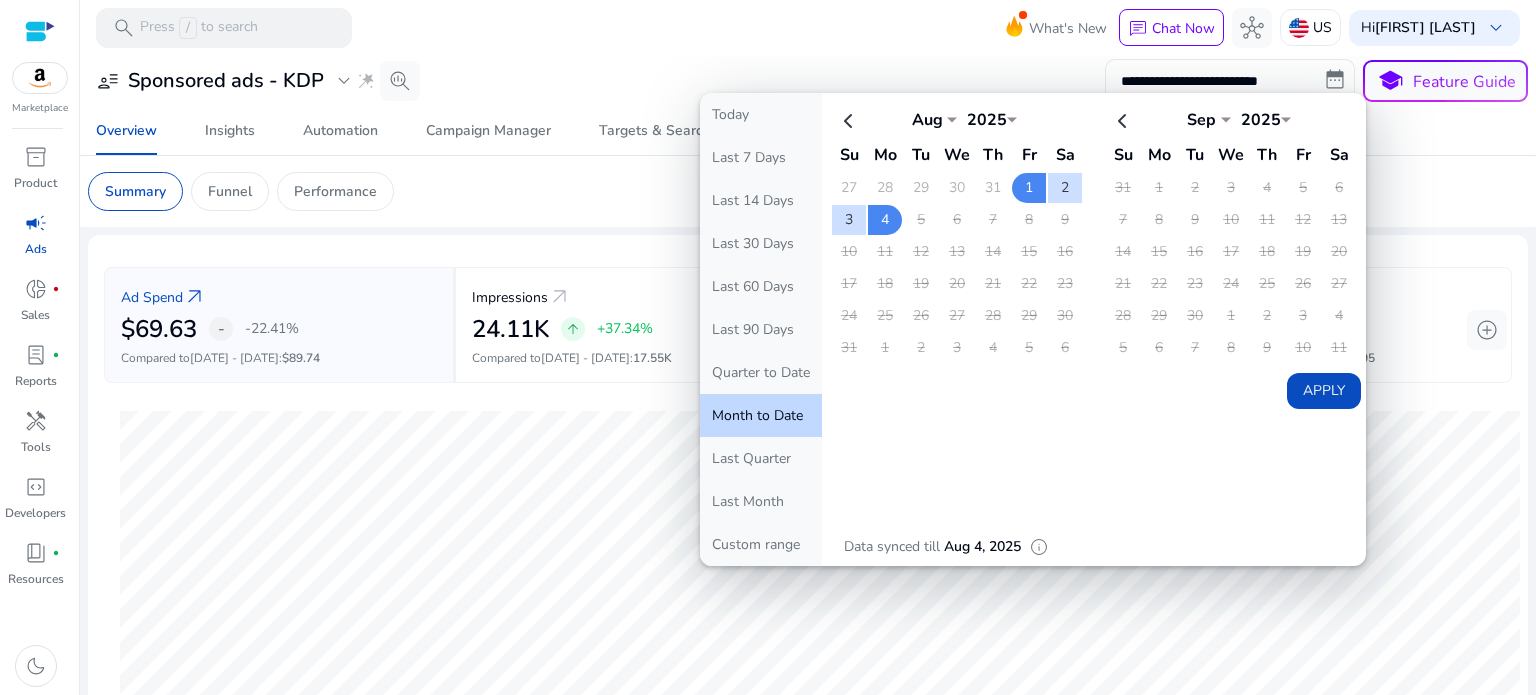 click on "Month to Date" 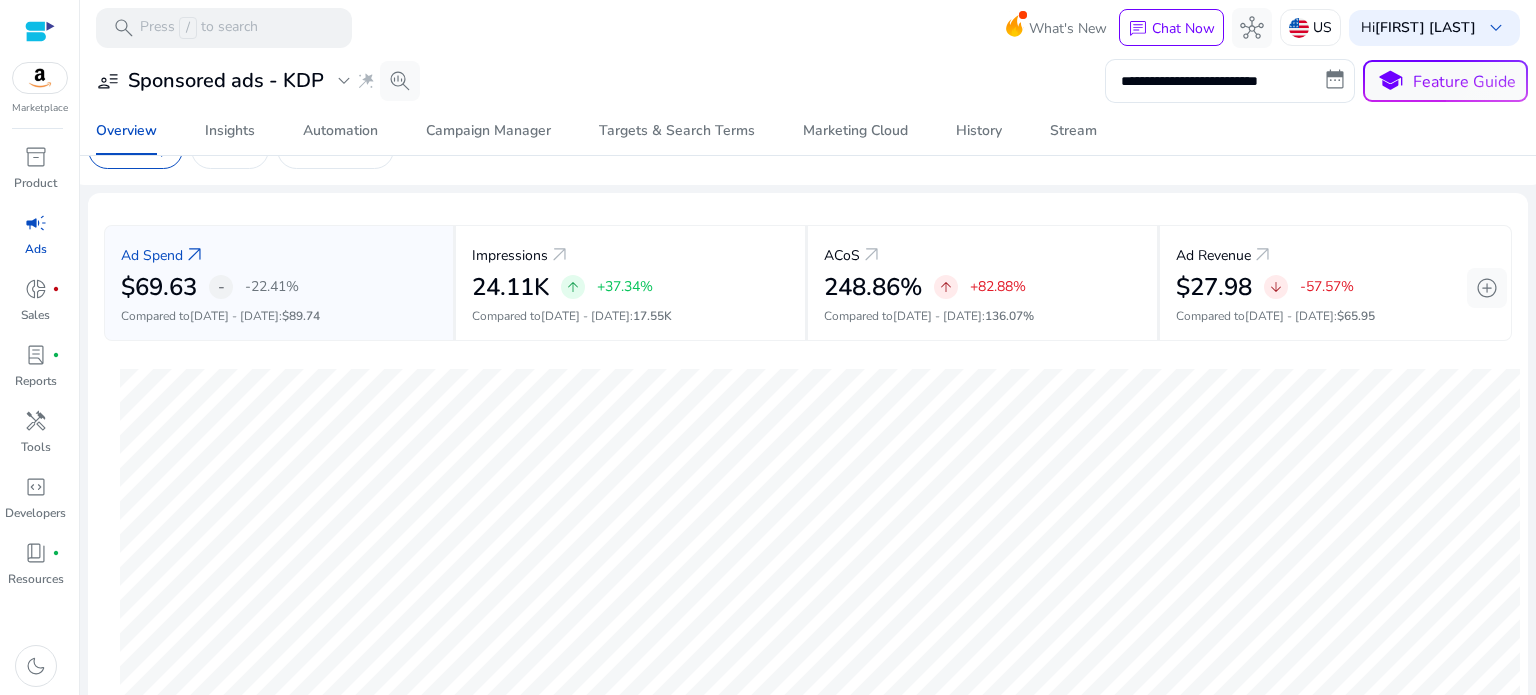 scroll, scrollTop: 36, scrollLeft: 0, axis: vertical 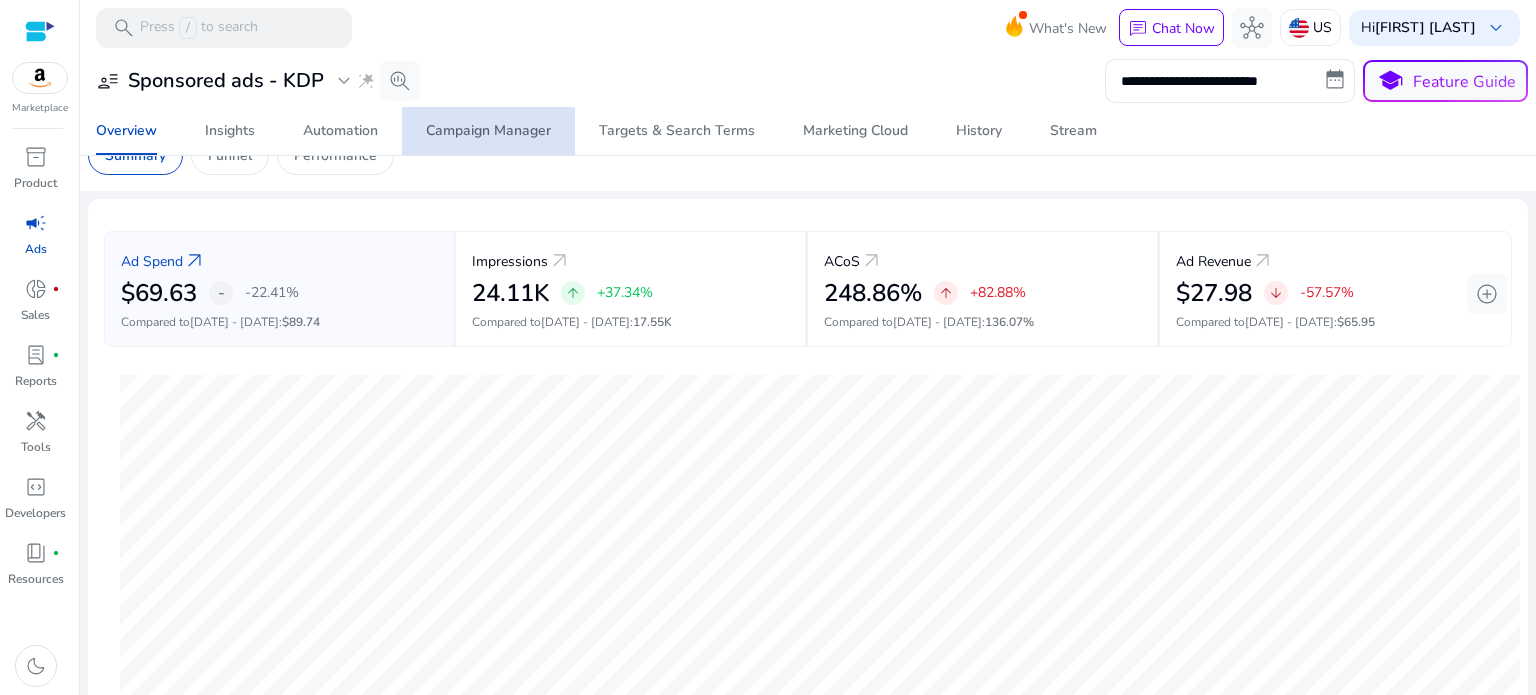 click on "Campaign Manager" at bounding box center (488, 131) 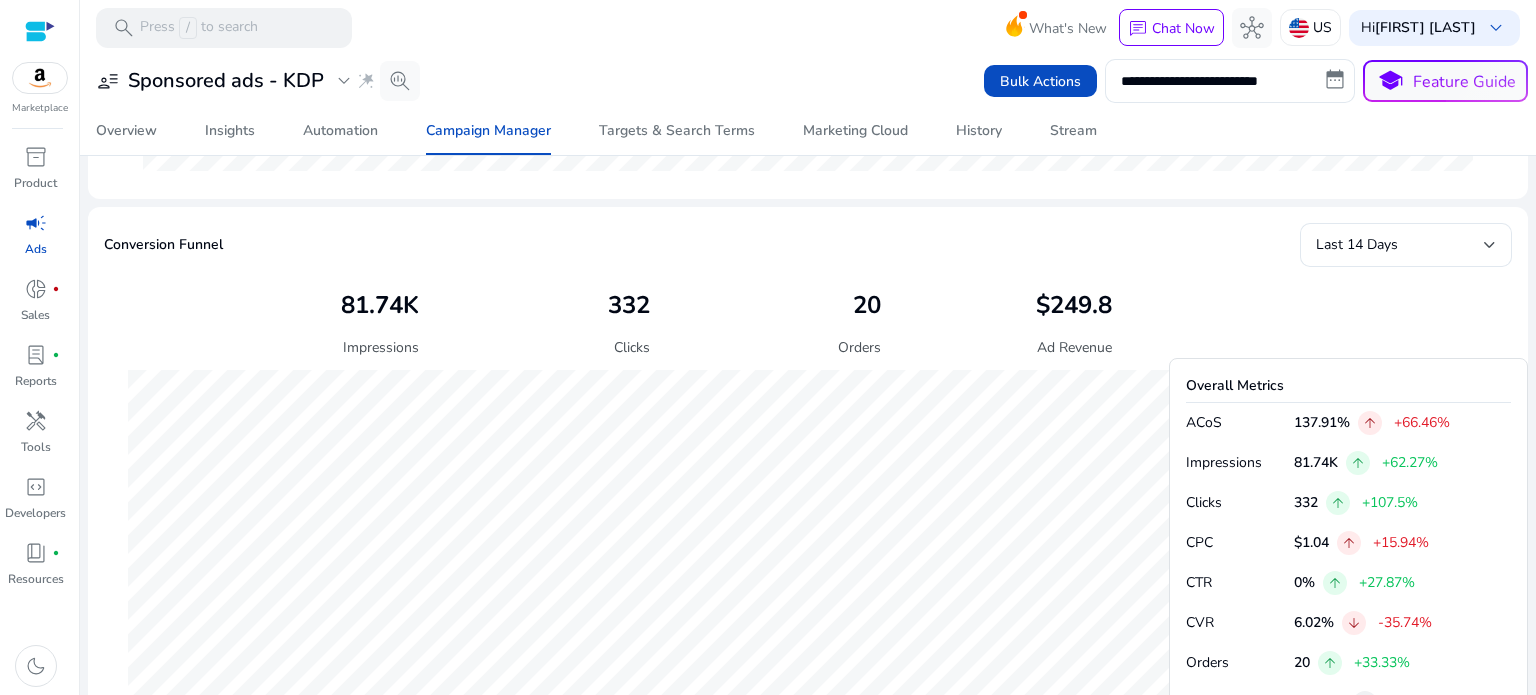 scroll, scrollTop: 619, scrollLeft: 0, axis: vertical 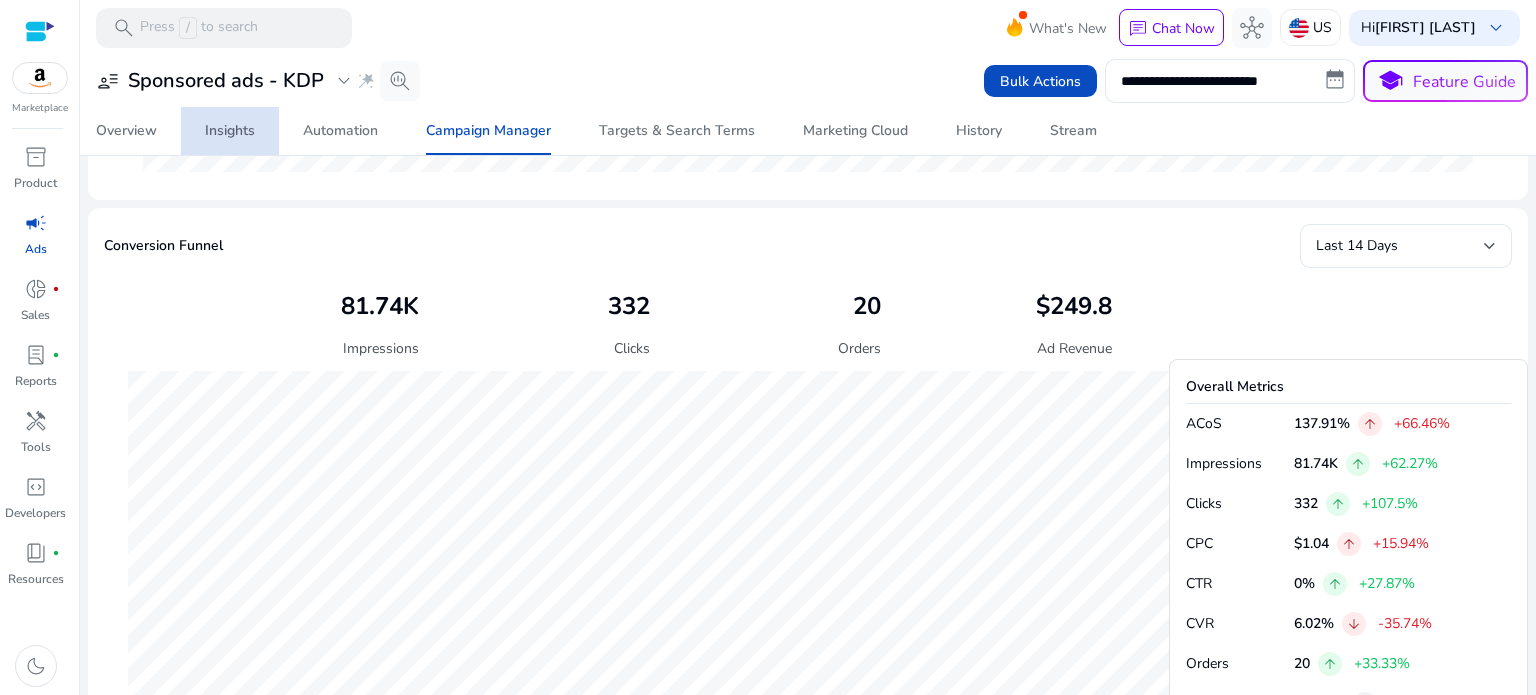 click on "Insights" at bounding box center [230, 131] 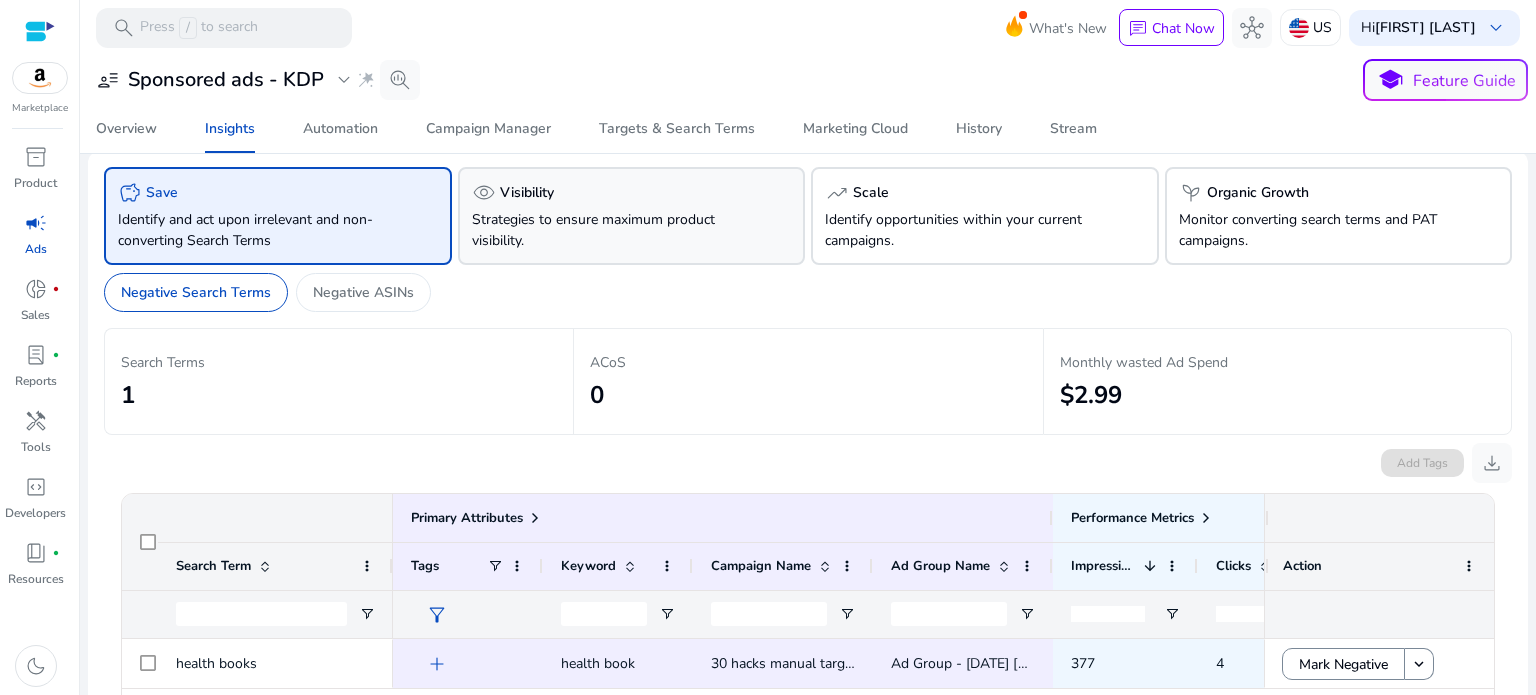 scroll, scrollTop: 7, scrollLeft: 0, axis: vertical 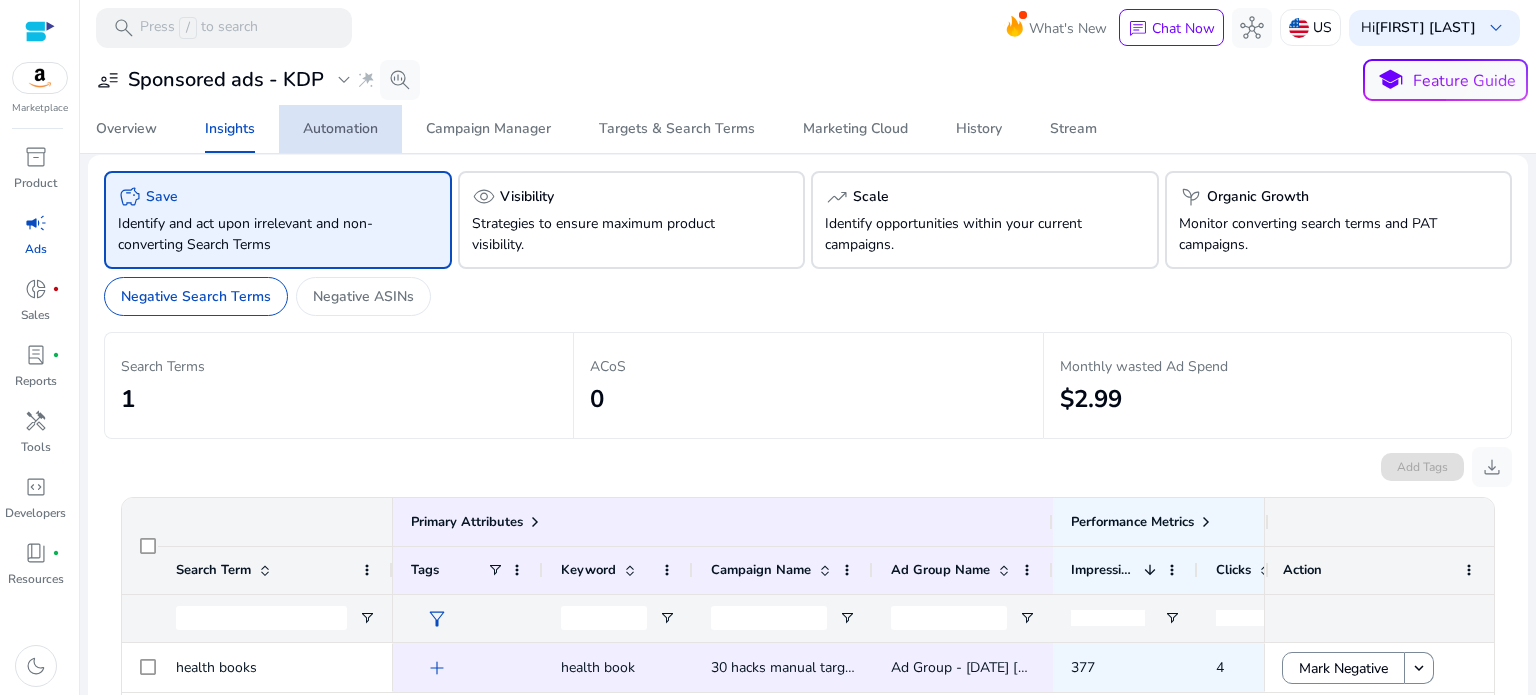 click on "Automation" at bounding box center [340, 129] 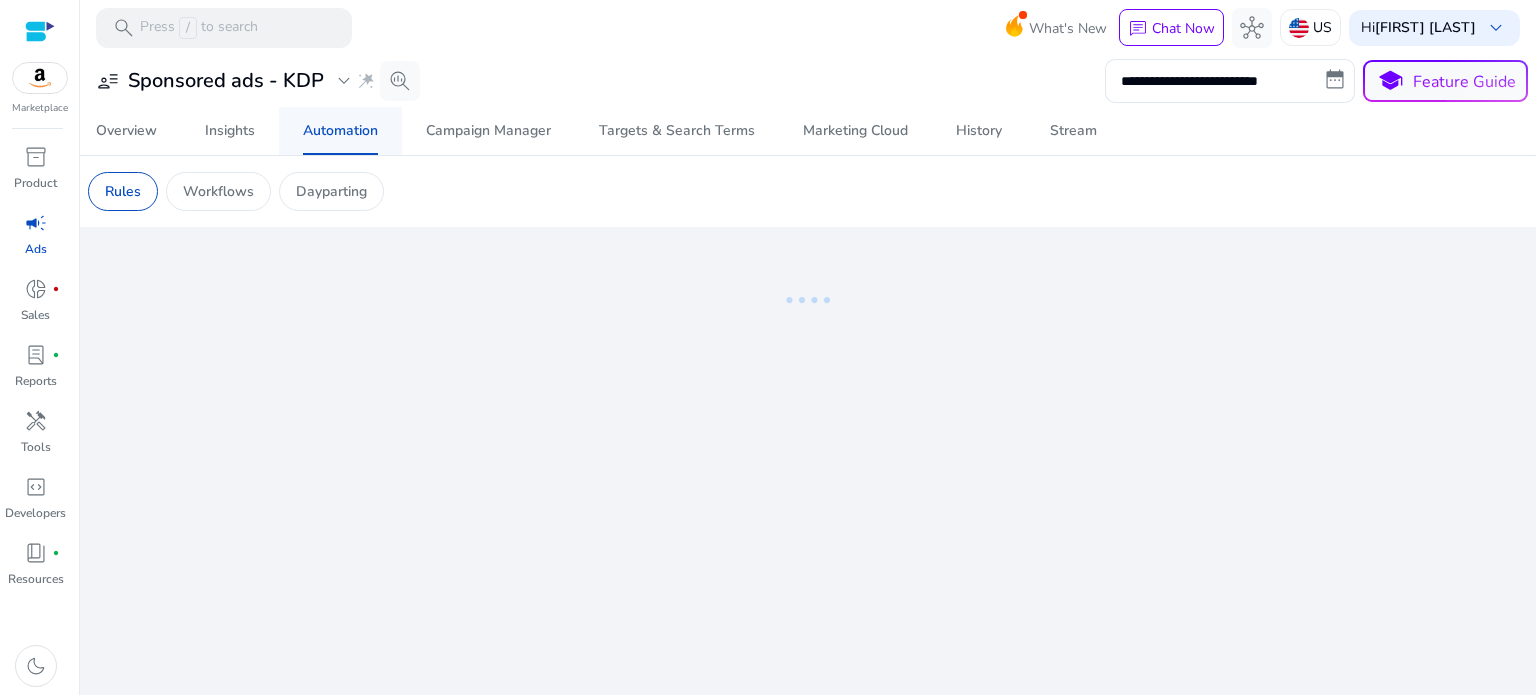 scroll, scrollTop: 0, scrollLeft: 0, axis: both 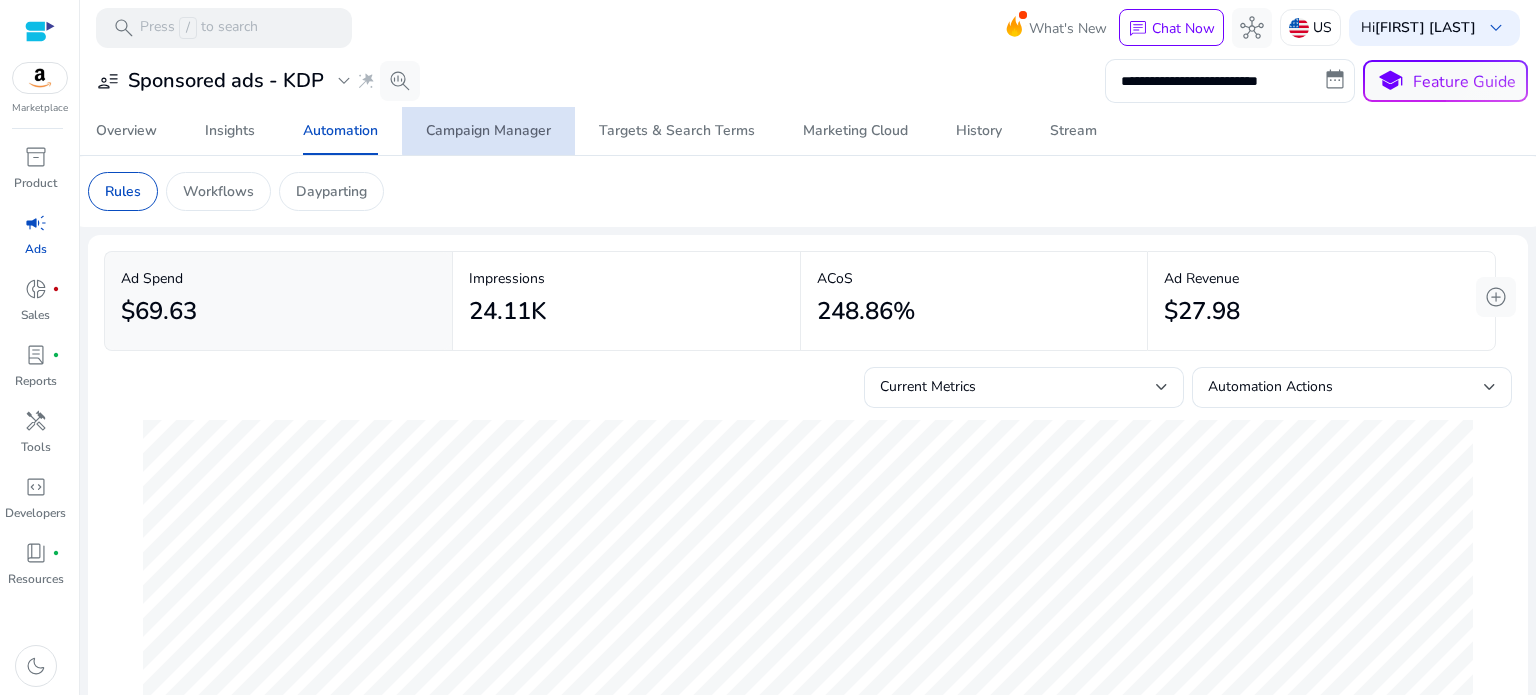 click on "Campaign Manager" at bounding box center [488, 131] 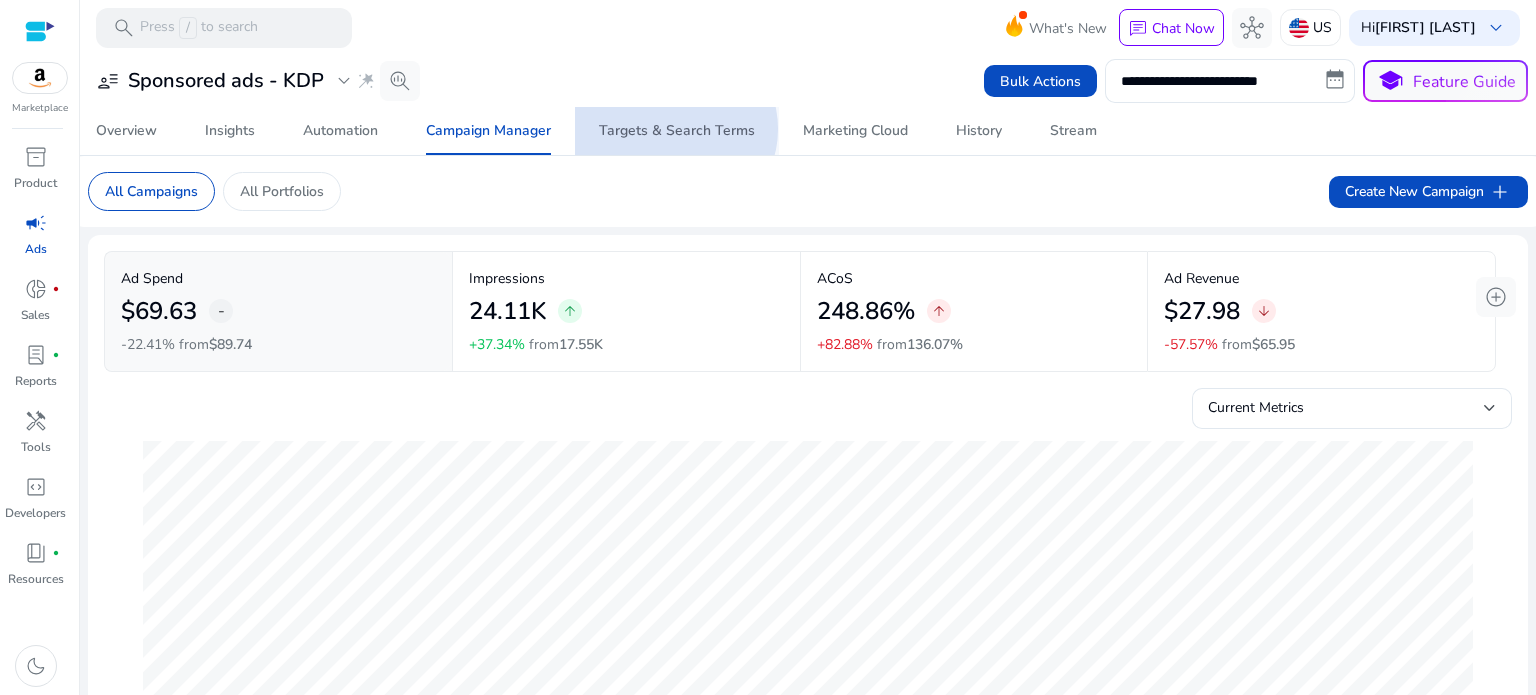click on "Targets & Search Terms" at bounding box center (677, 131) 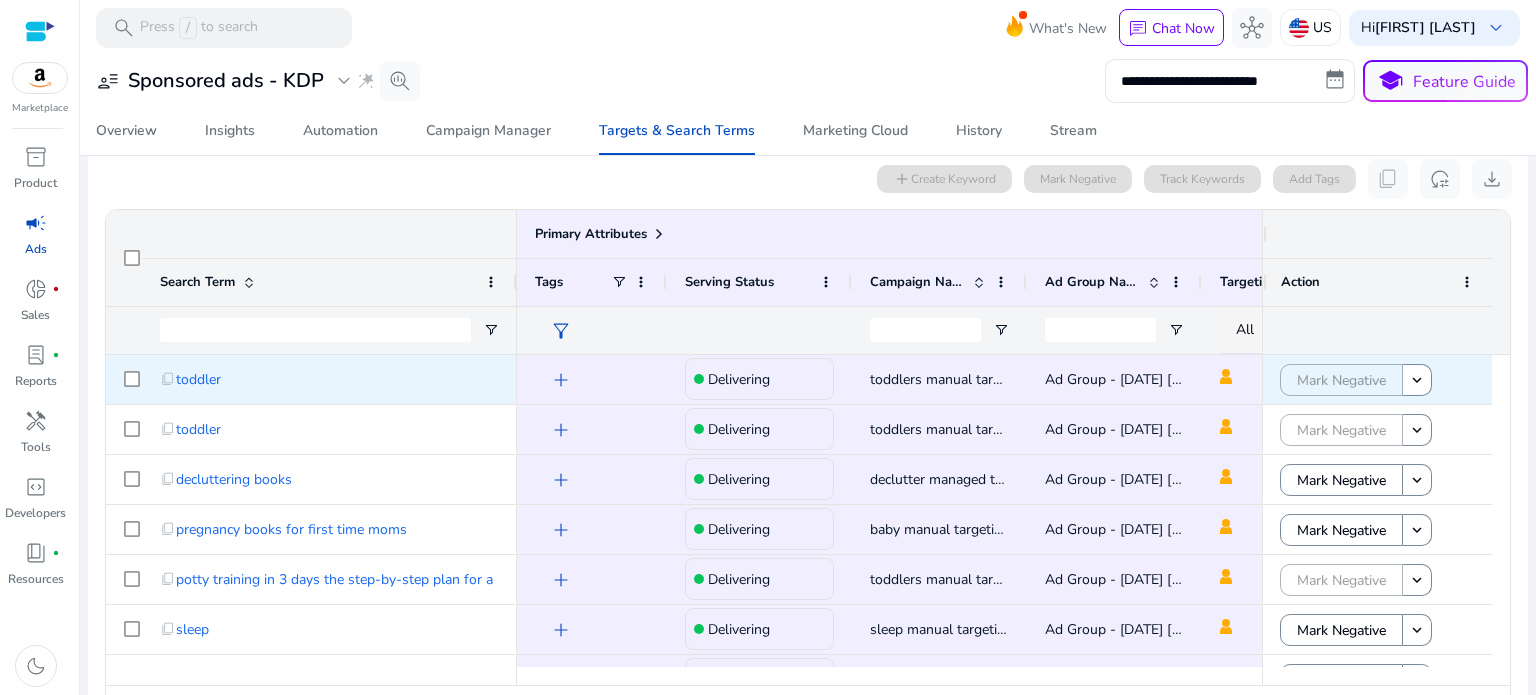 scroll, scrollTop: 240, scrollLeft: 0, axis: vertical 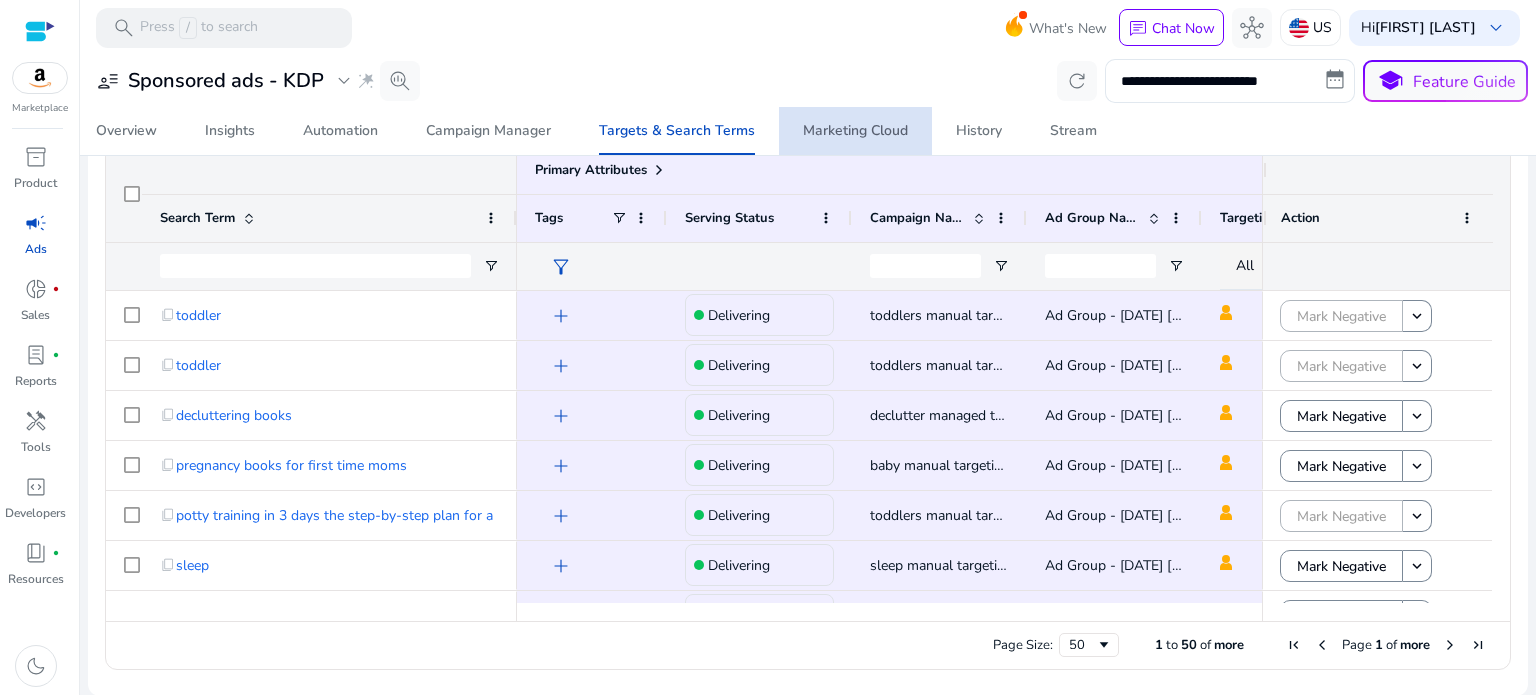 click on "Marketing Cloud" at bounding box center [855, 131] 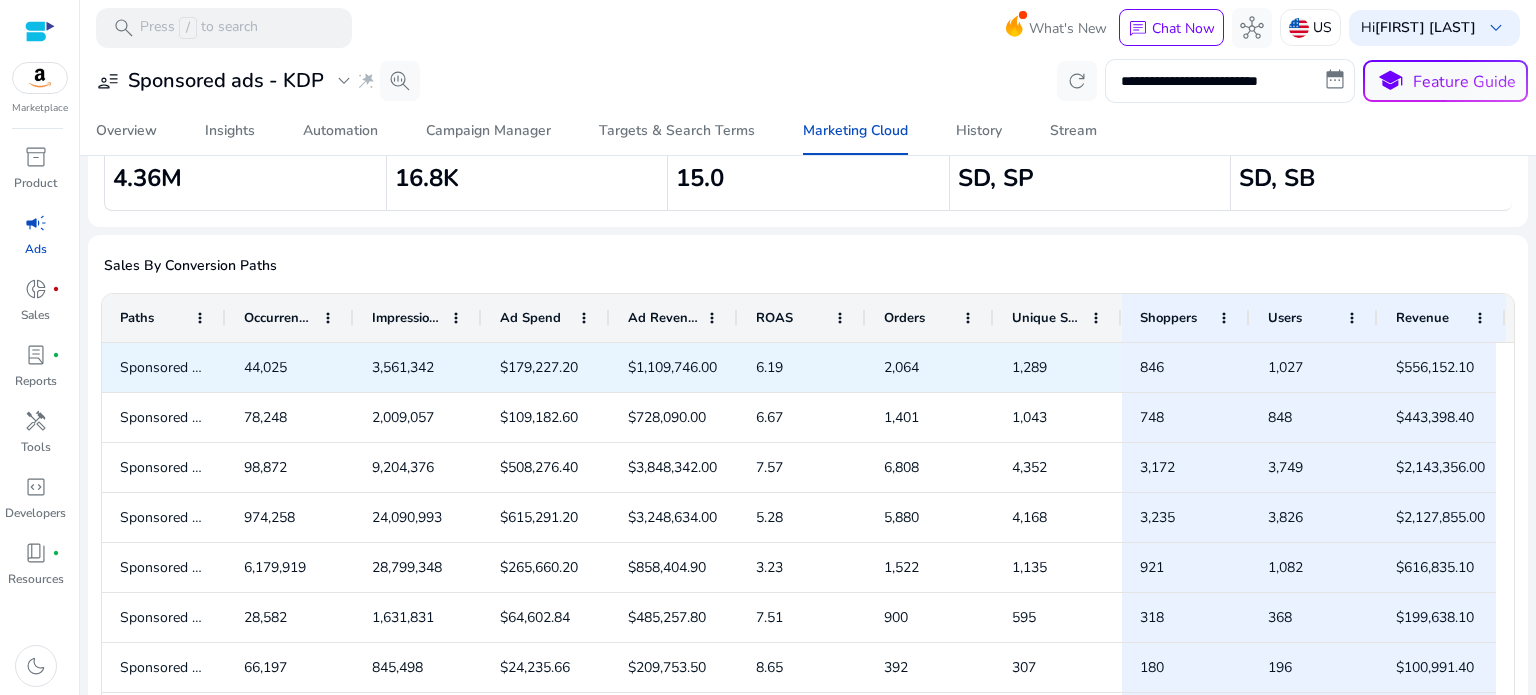 scroll, scrollTop: 210, scrollLeft: 0, axis: vertical 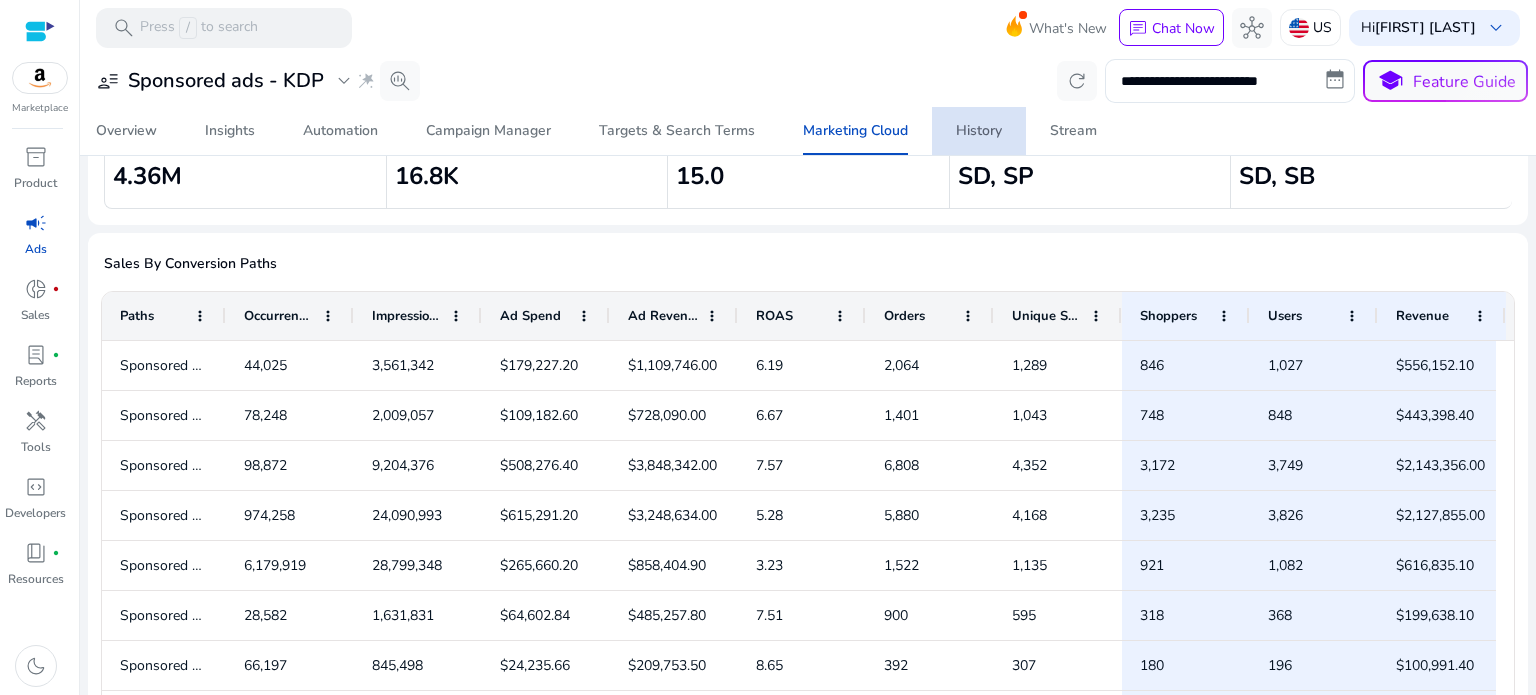 click on "History" at bounding box center [979, 131] 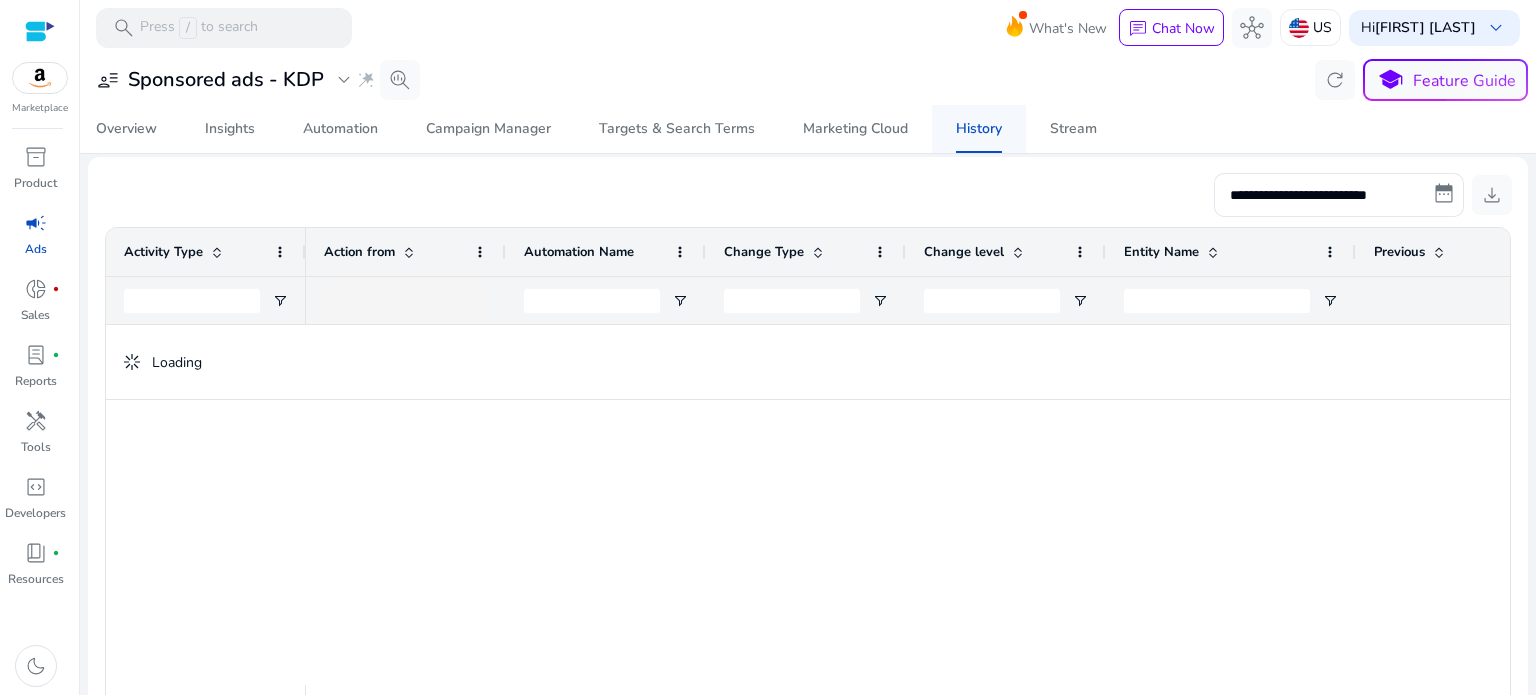 scroll, scrollTop: 0, scrollLeft: 0, axis: both 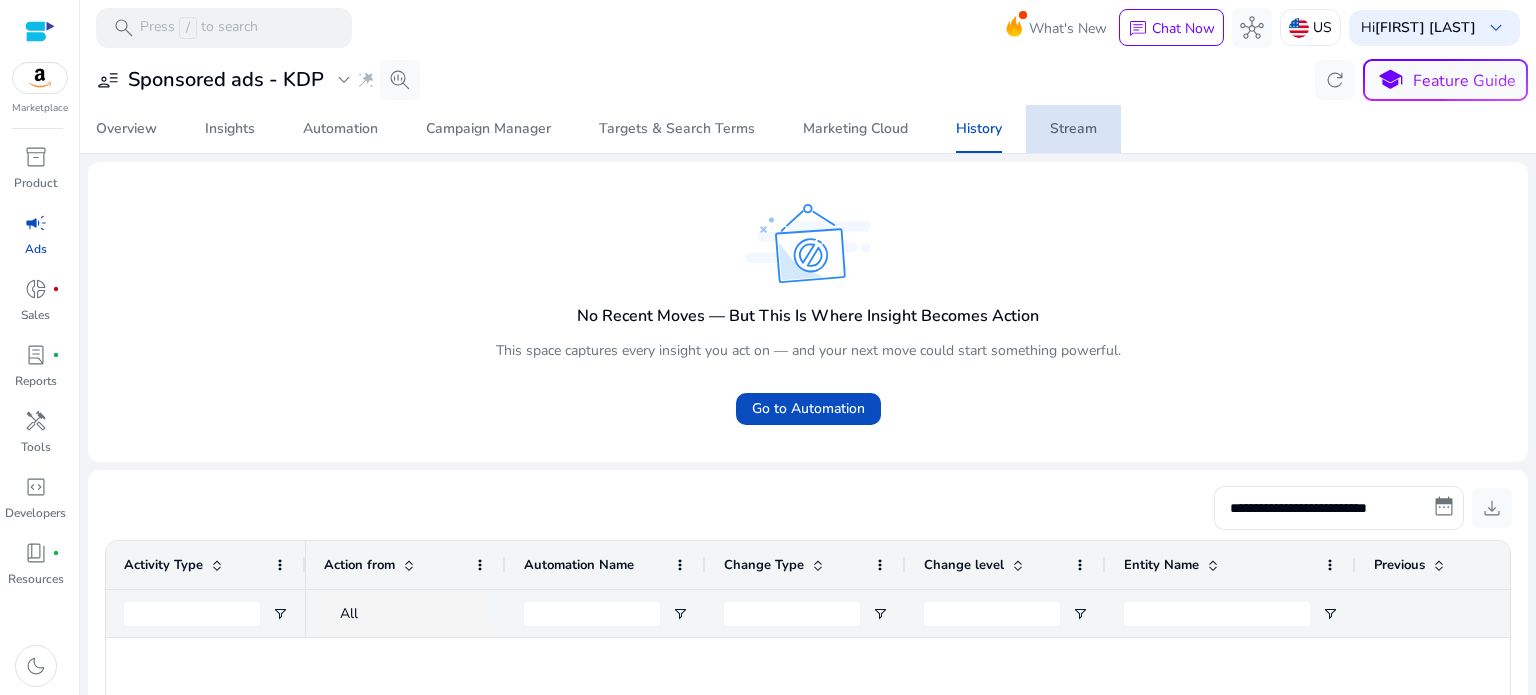 click on "Stream" at bounding box center [1073, 129] 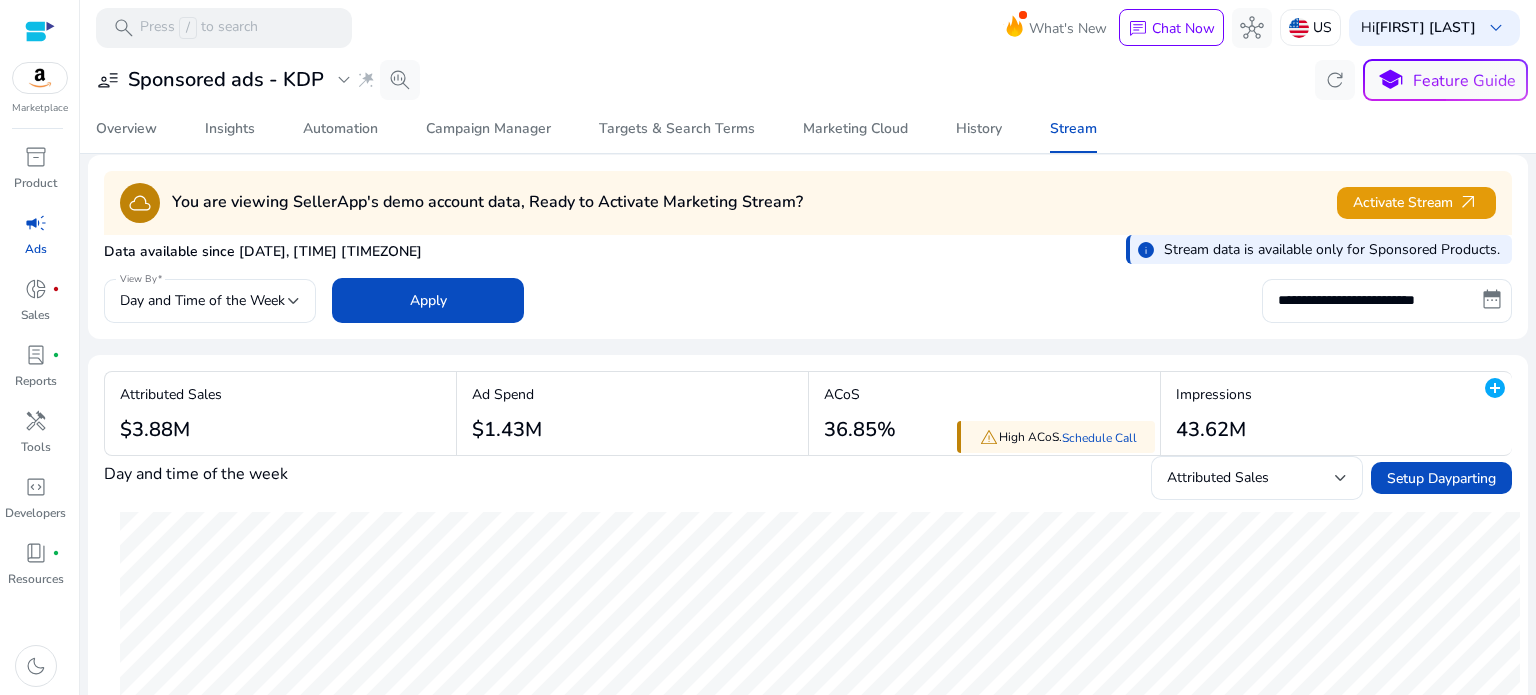 scroll, scrollTop: 0, scrollLeft: 0, axis: both 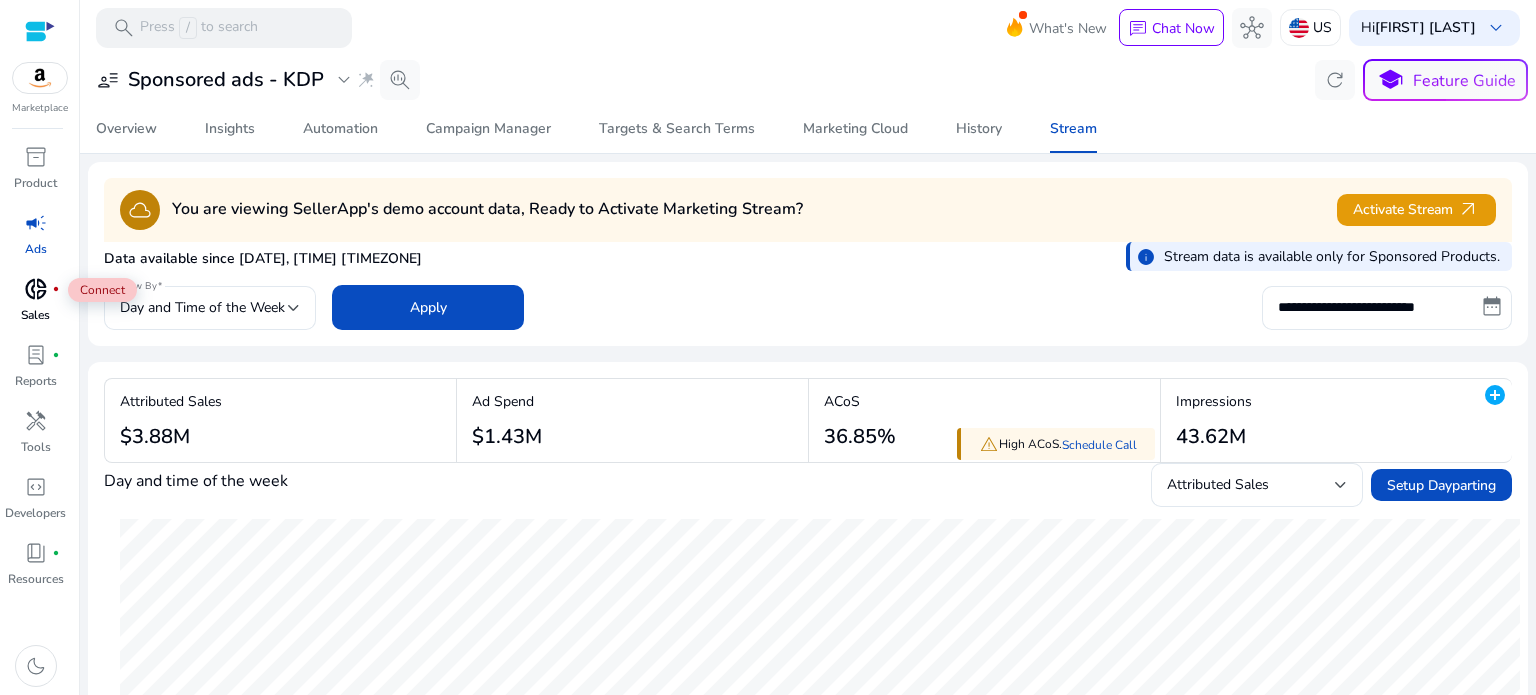 click on "donut_small" at bounding box center [36, 289] 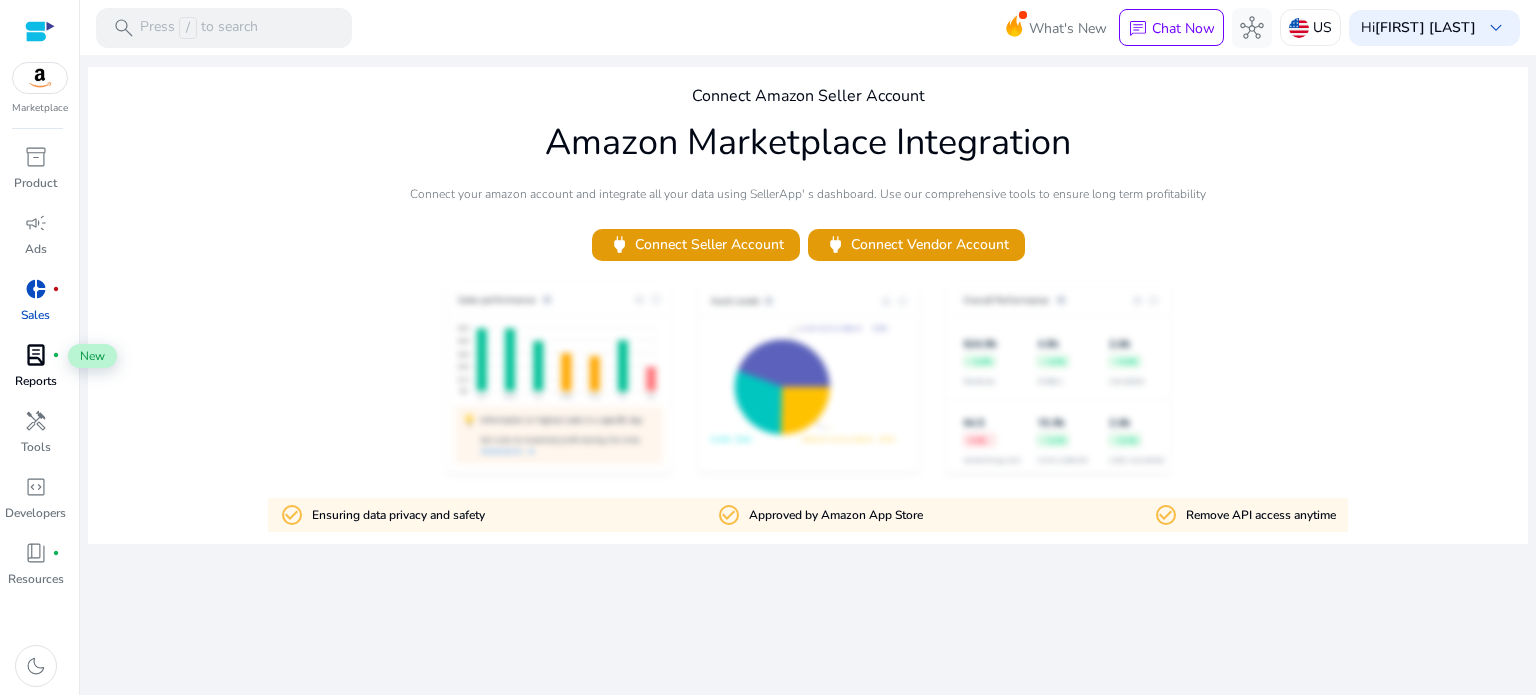 click on "lab_profile" at bounding box center [36, 355] 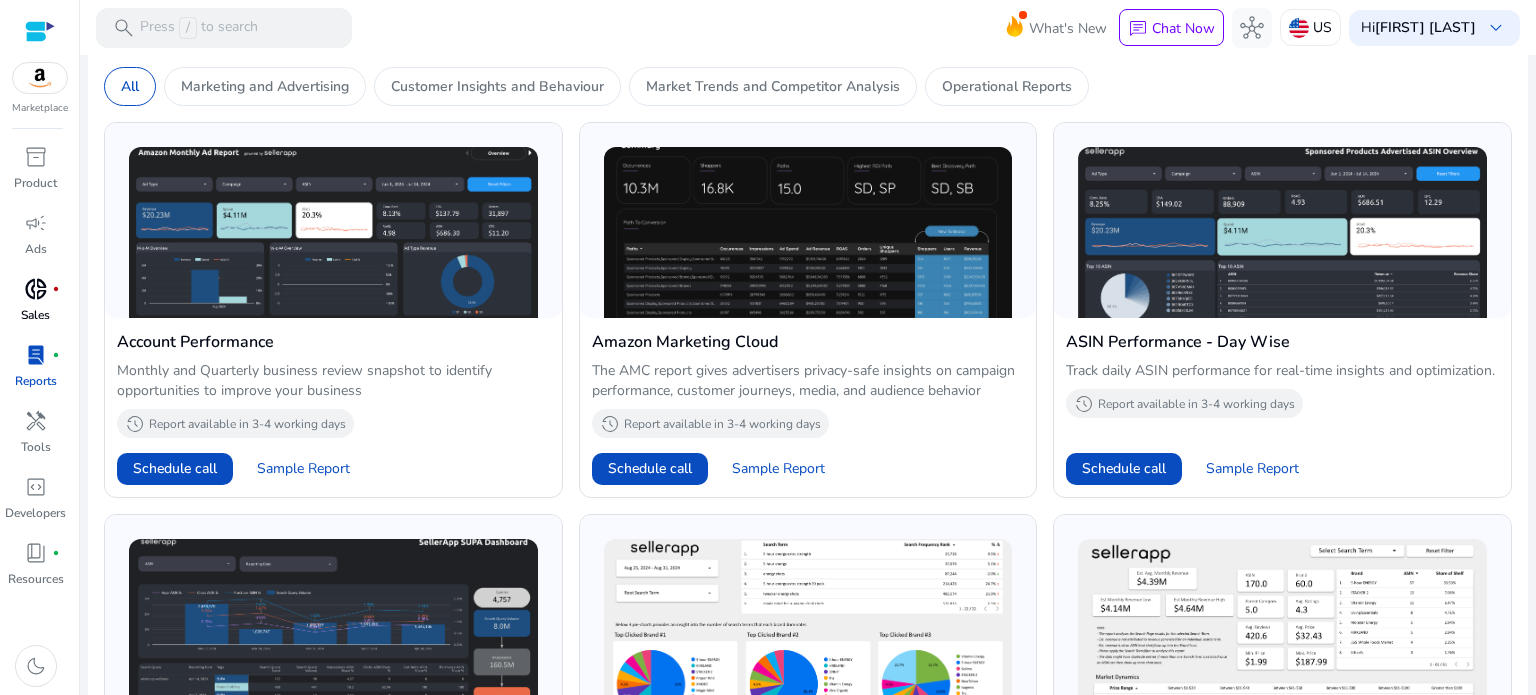scroll, scrollTop: 504, scrollLeft: 0, axis: vertical 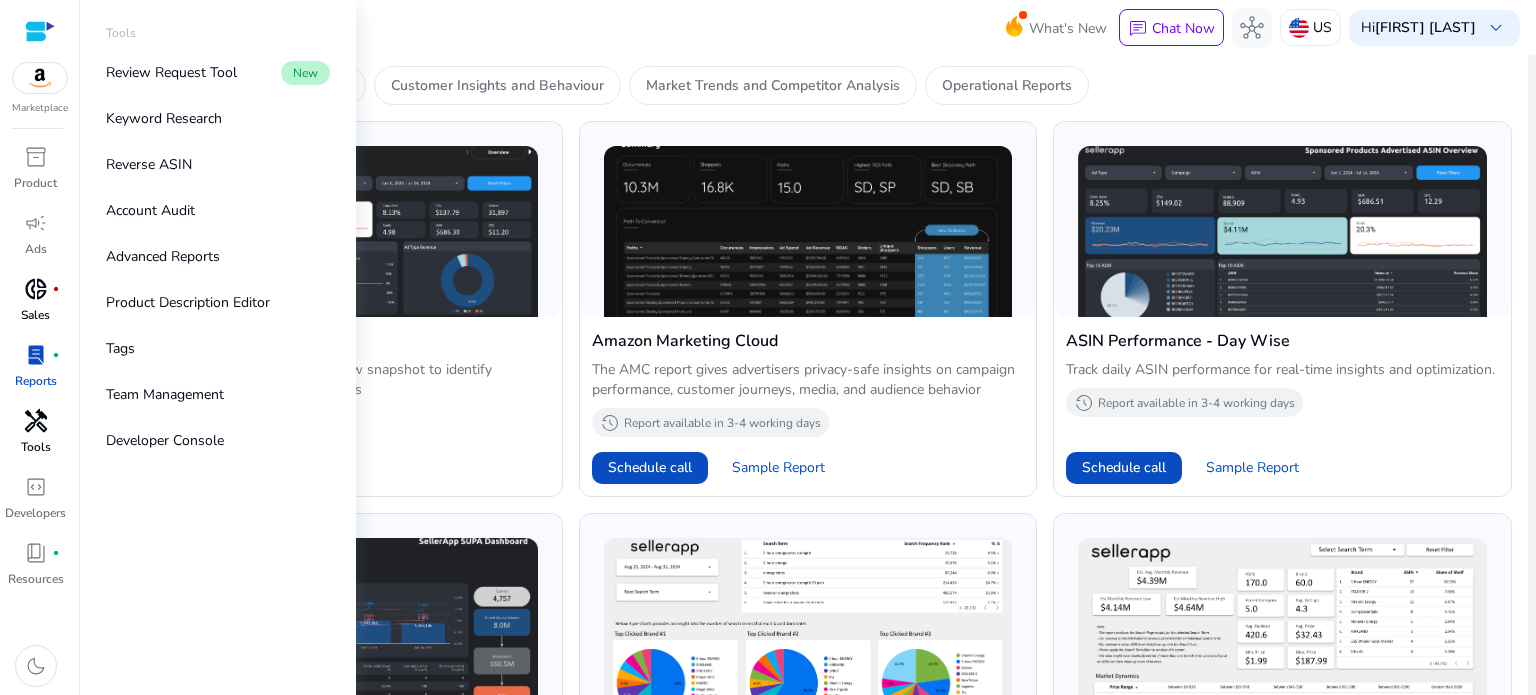 click on "handyman" at bounding box center [36, 421] 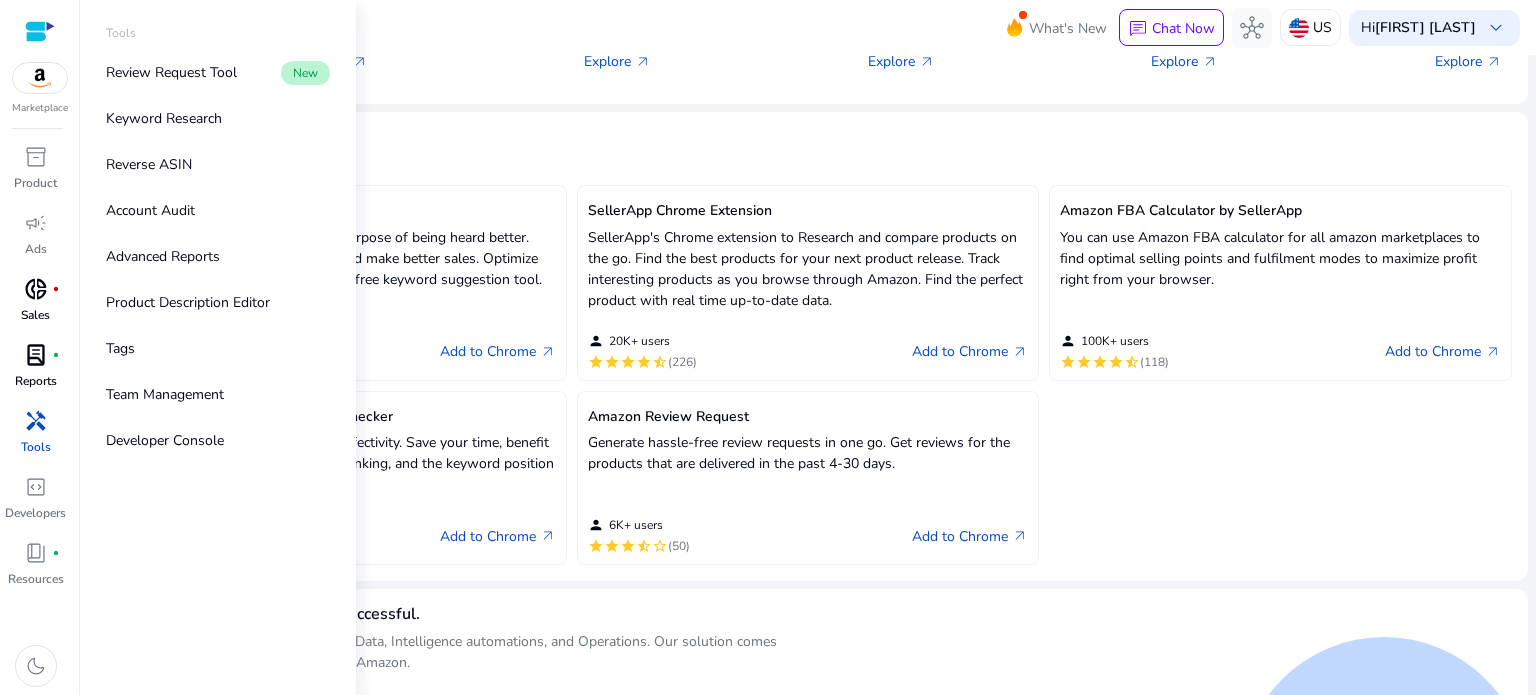 scroll, scrollTop: 0, scrollLeft: 0, axis: both 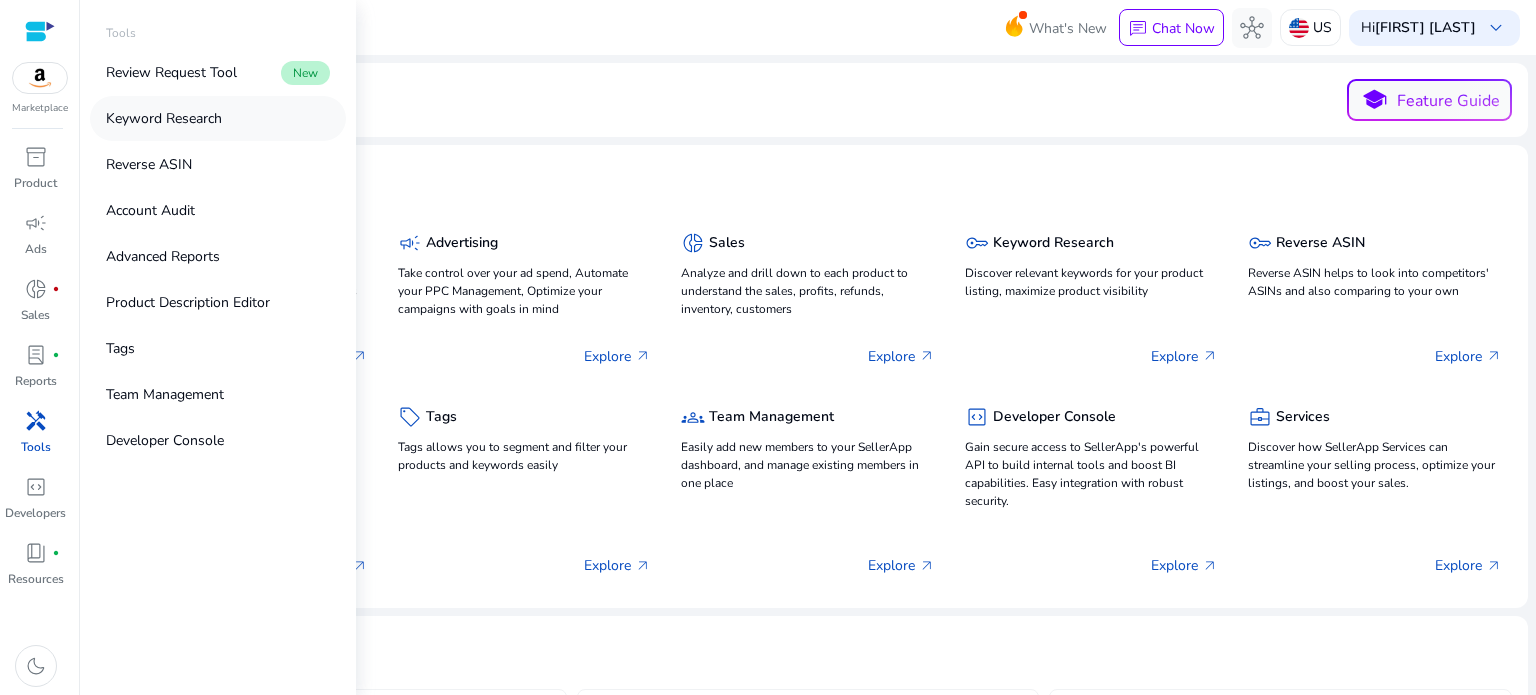 click on "Keyword Research" at bounding box center (164, 118) 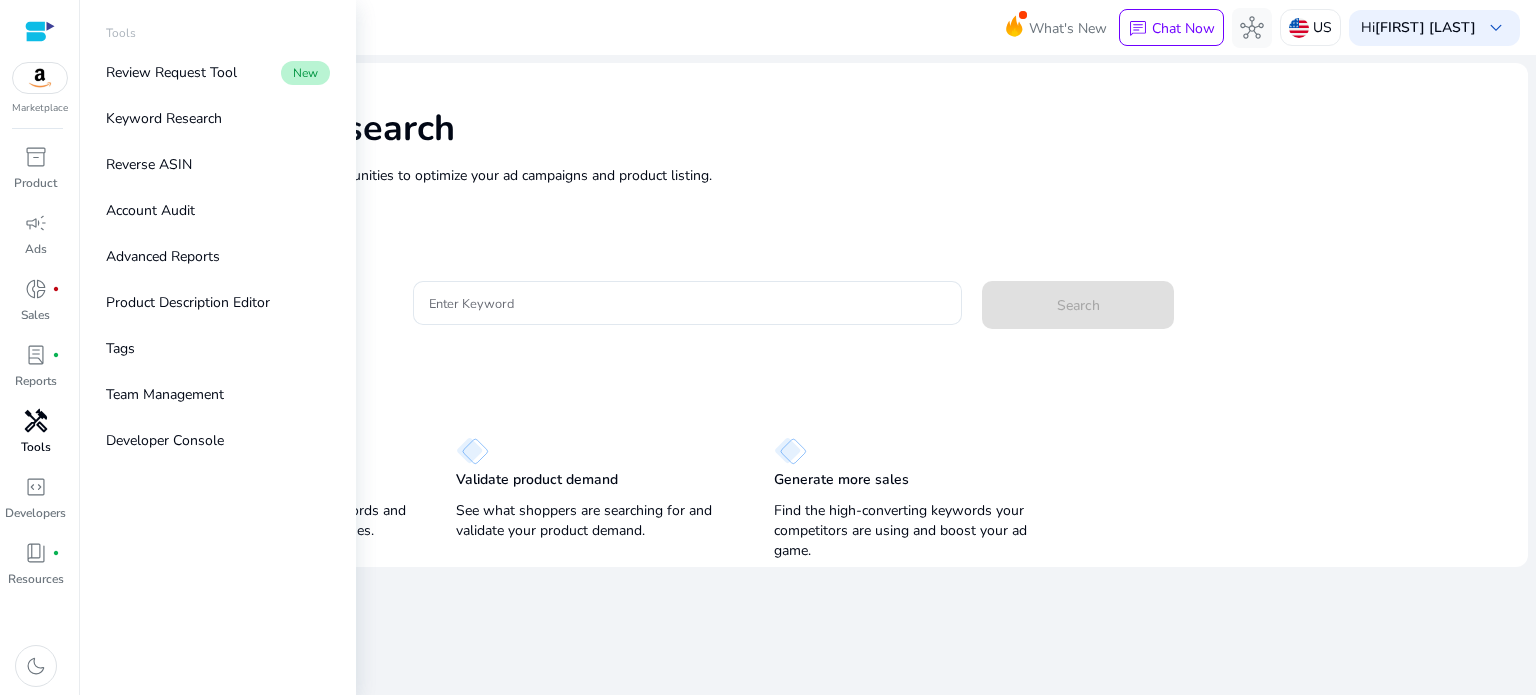 click on "handyman" at bounding box center [36, 421] 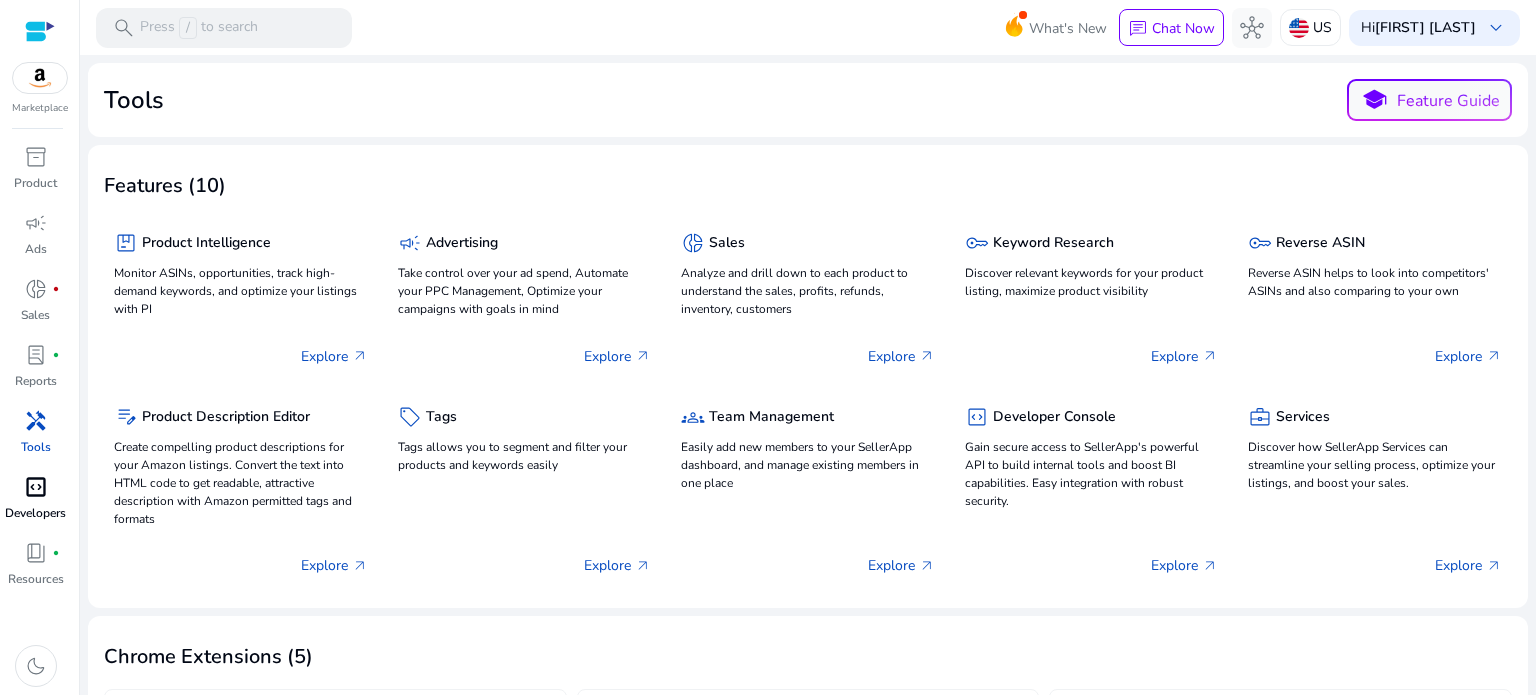 click on "code_blocks" at bounding box center (36, 487) 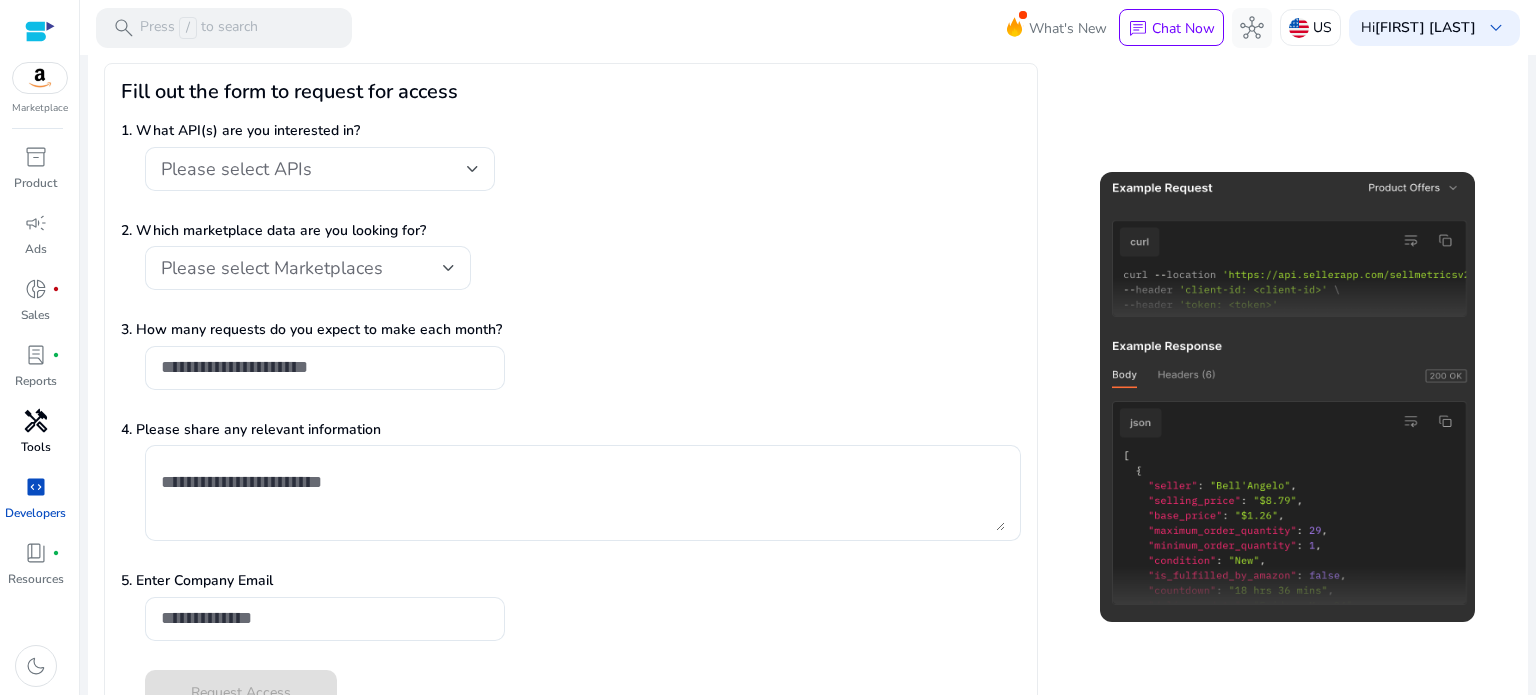 scroll, scrollTop: 292, scrollLeft: 0, axis: vertical 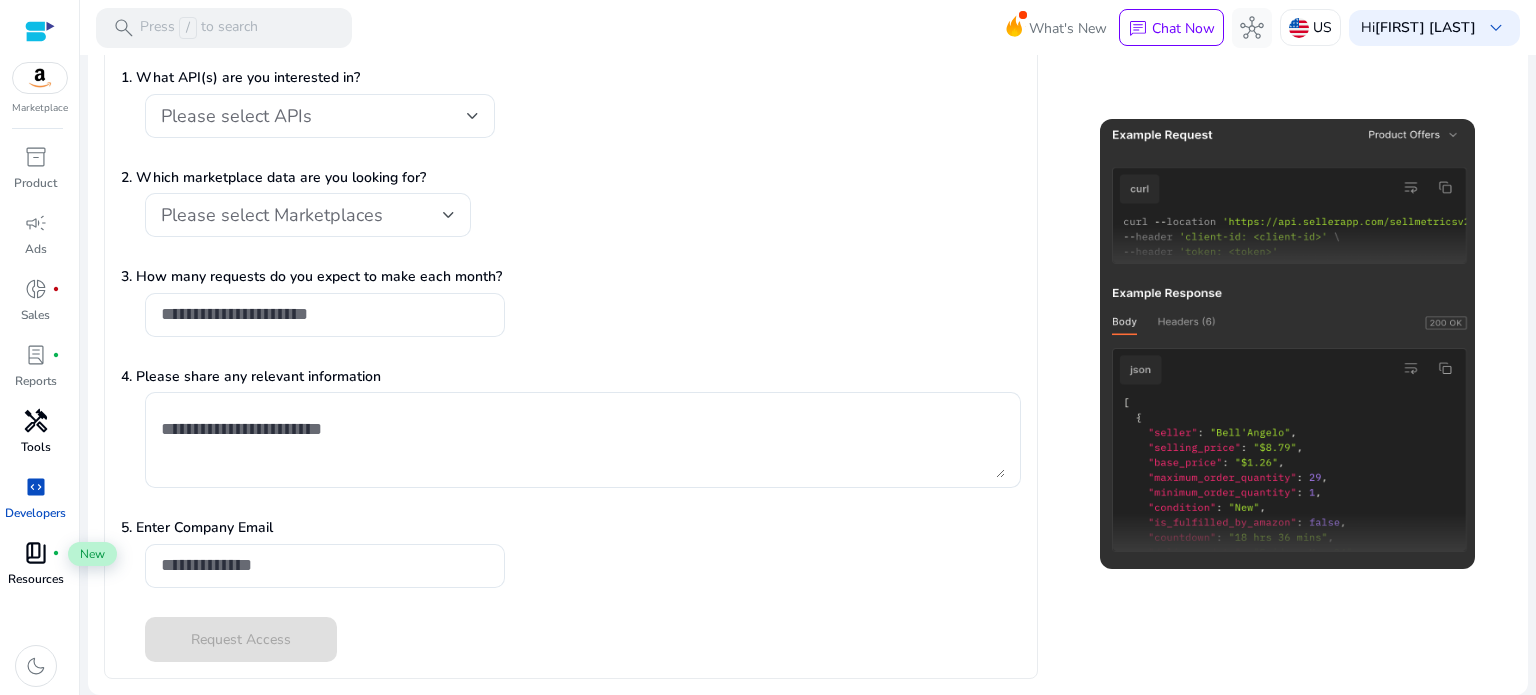 click on "book_4" at bounding box center (36, 553) 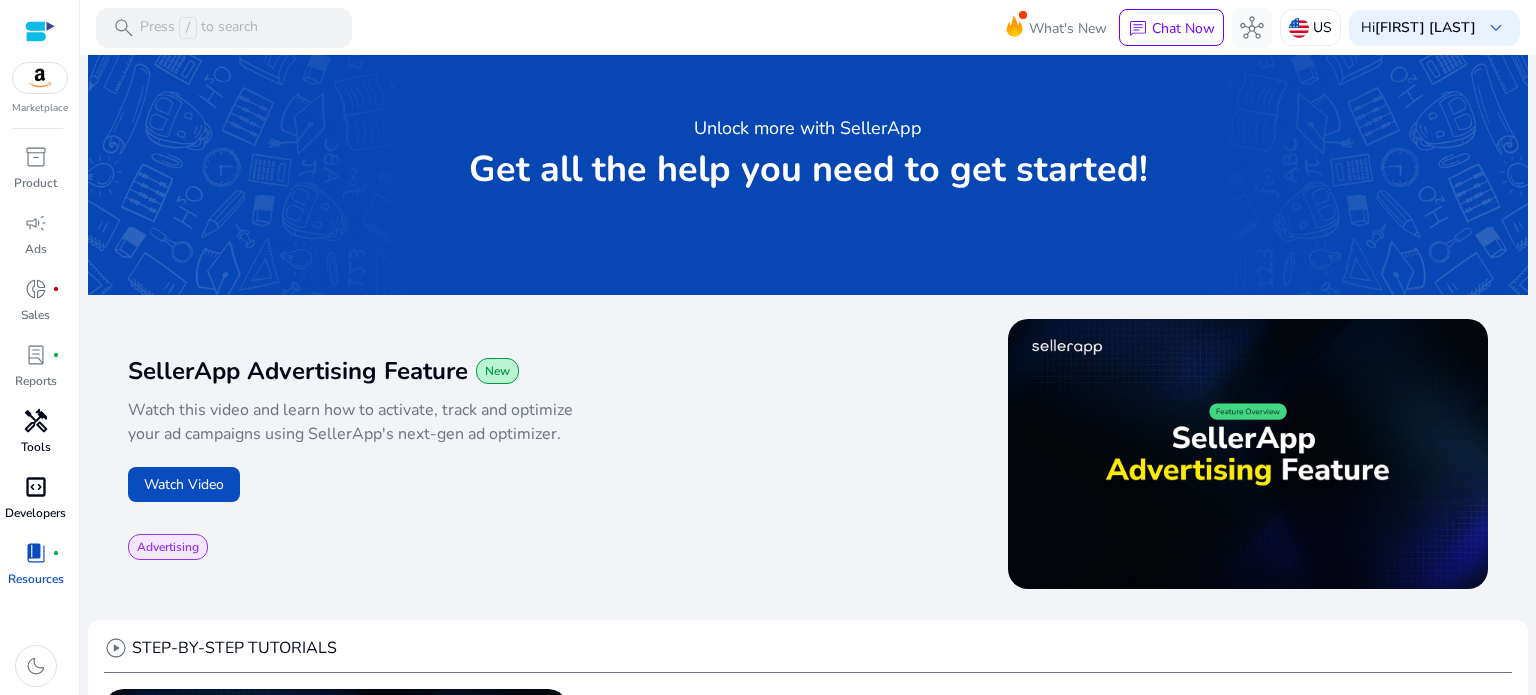 scroll, scrollTop: 42, scrollLeft: 0, axis: vertical 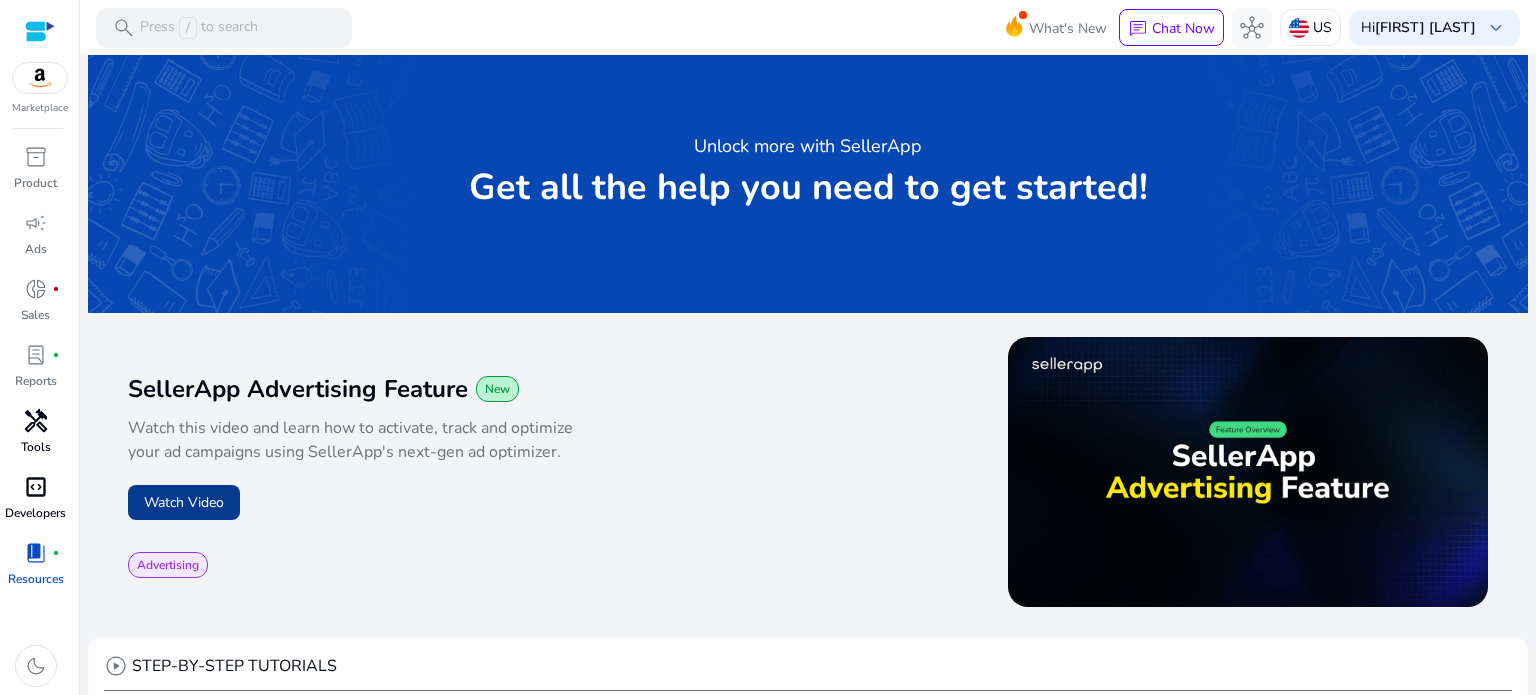 click on "Watch Video" 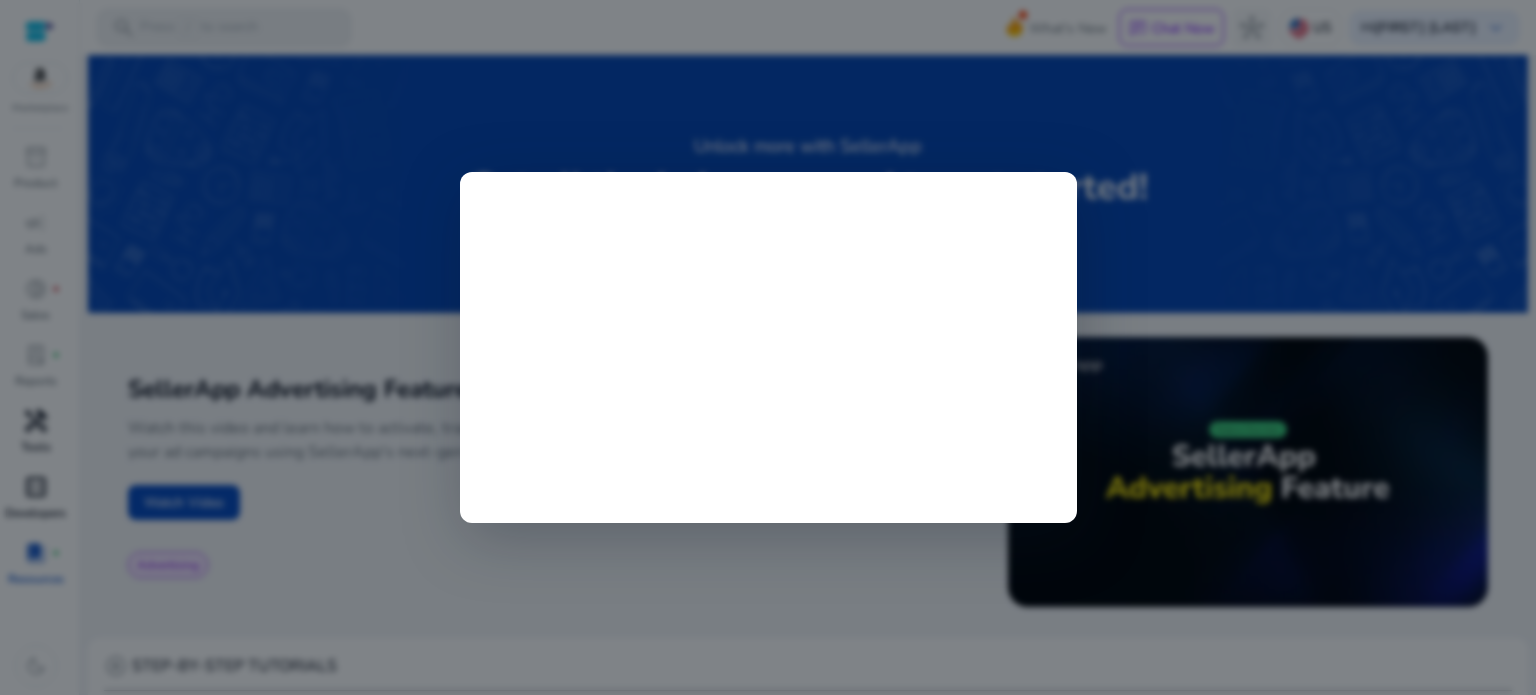 click at bounding box center (768, 347) 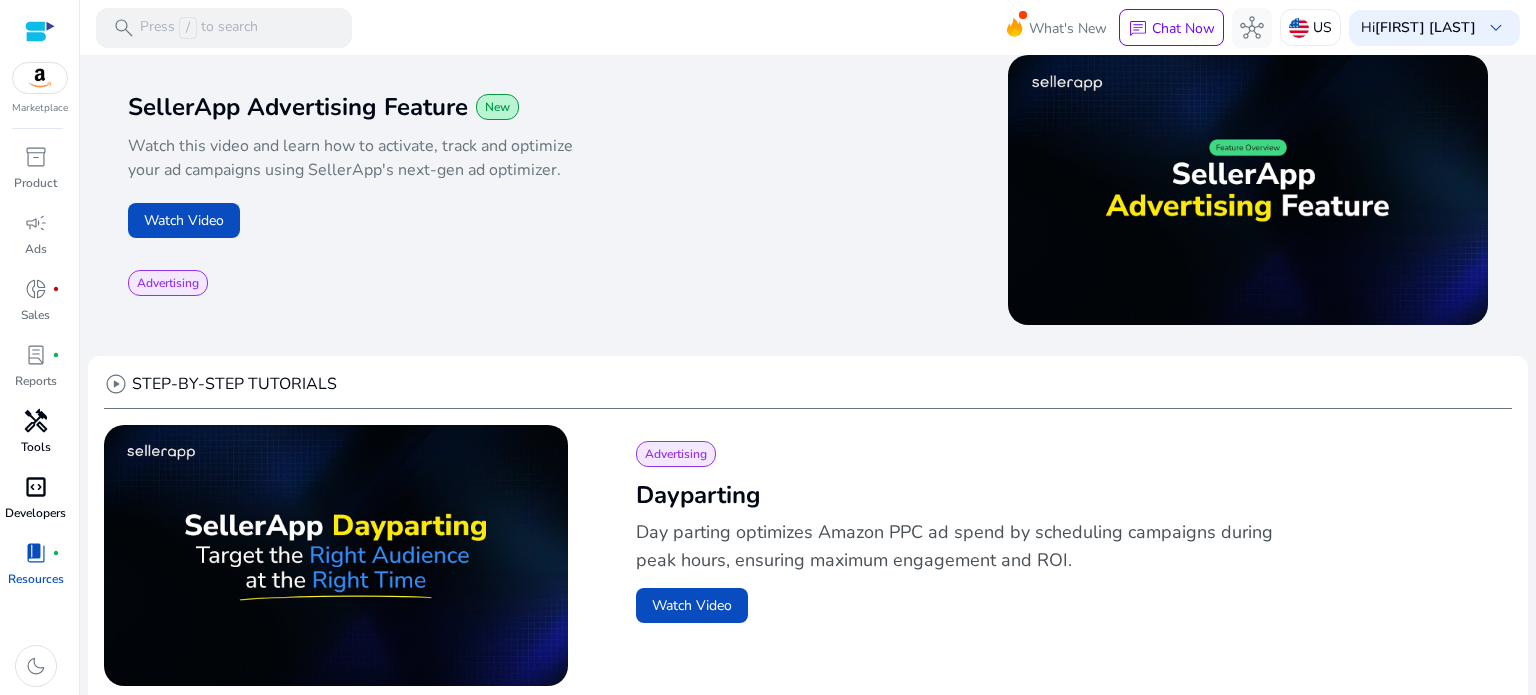 scroll, scrollTop: 0, scrollLeft: 0, axis: both 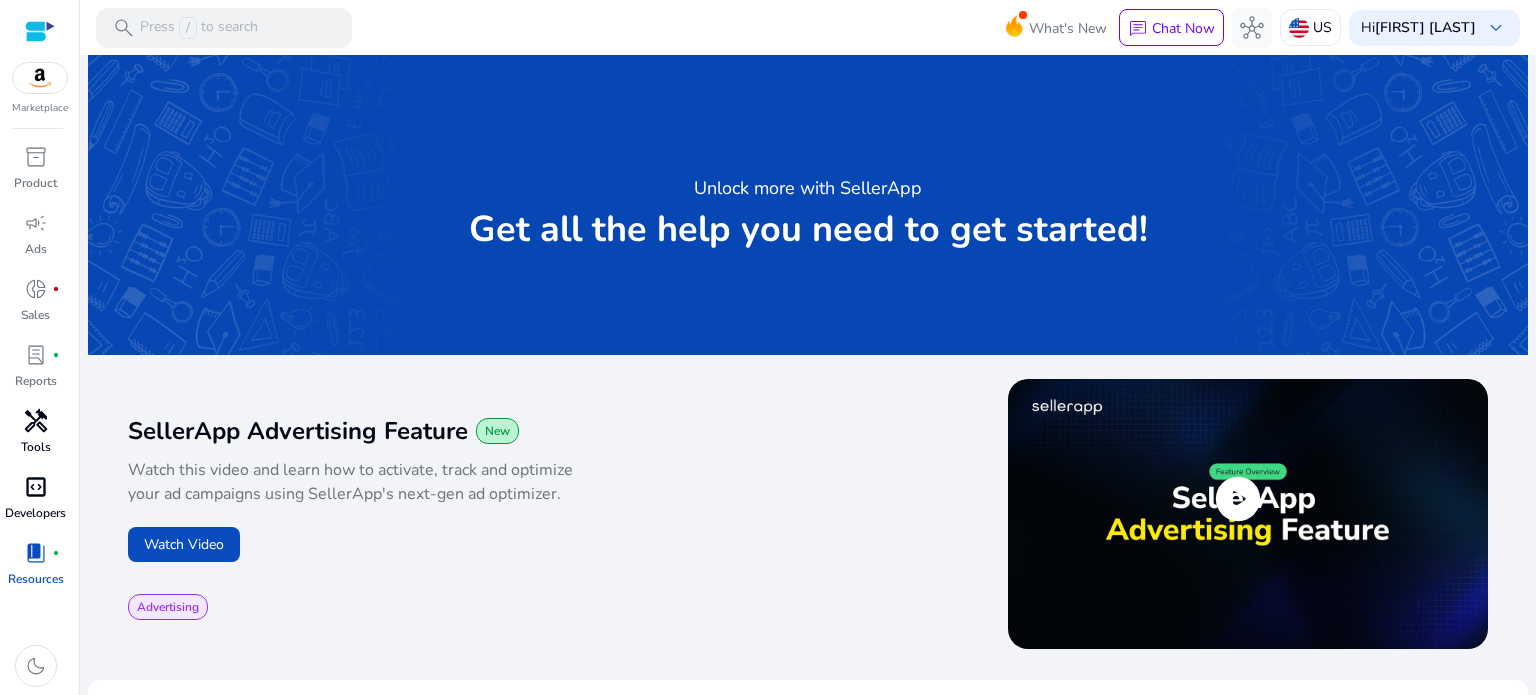 click 